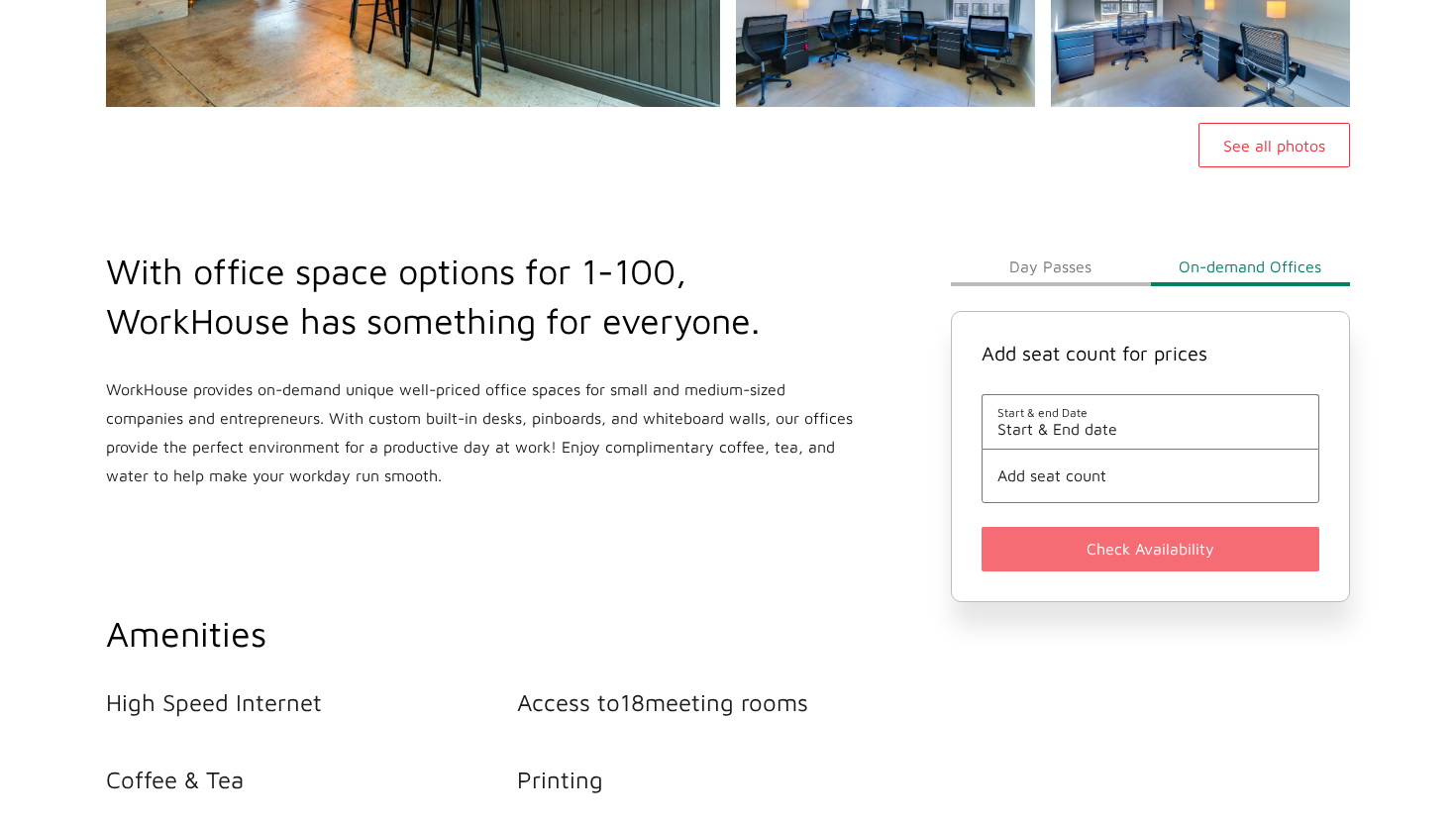scroll, scrollTop: 547, scrollLeft: 0, axis: vertical 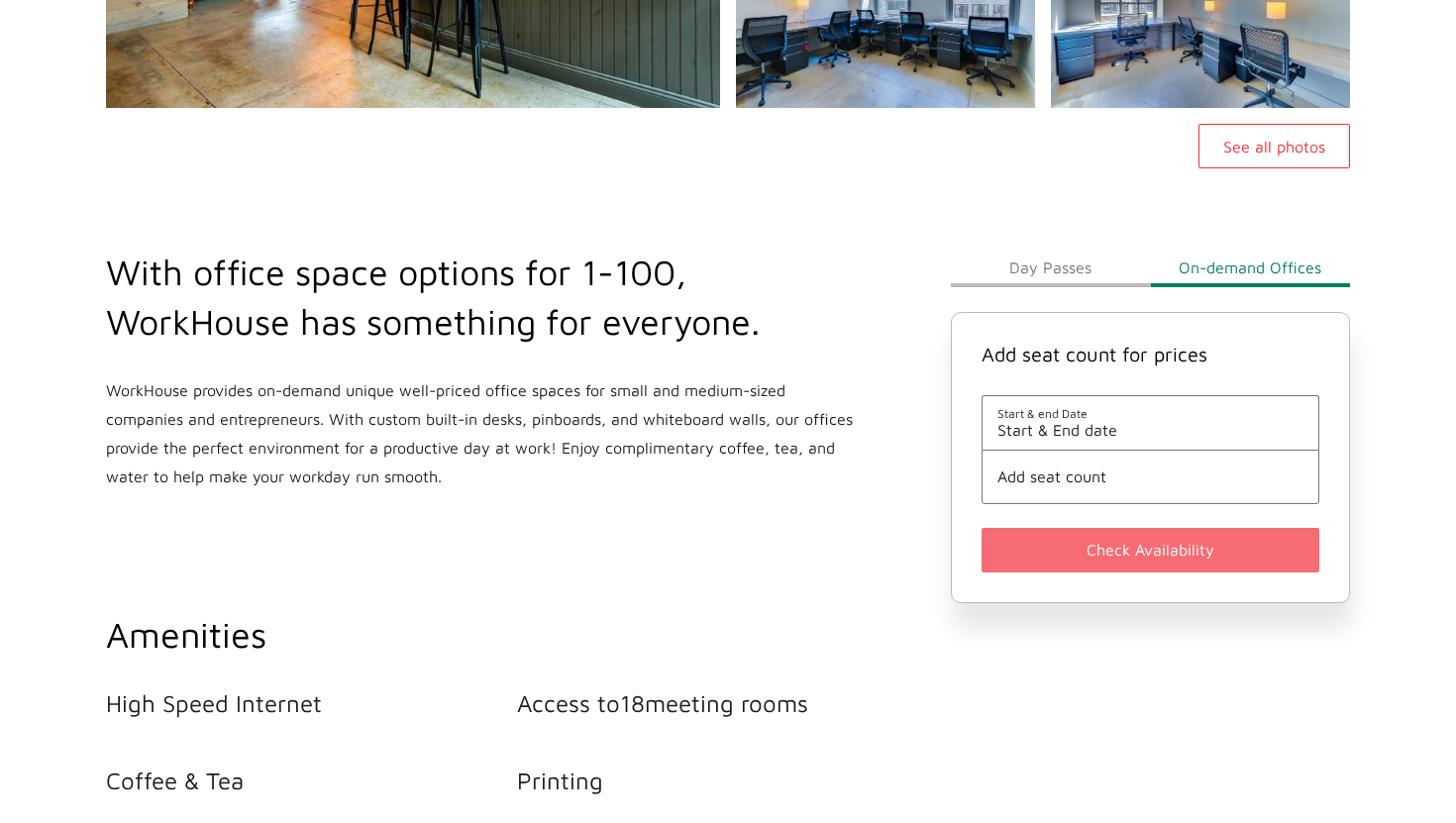 click on "Start & End date" at bounding box center [1150, 430] 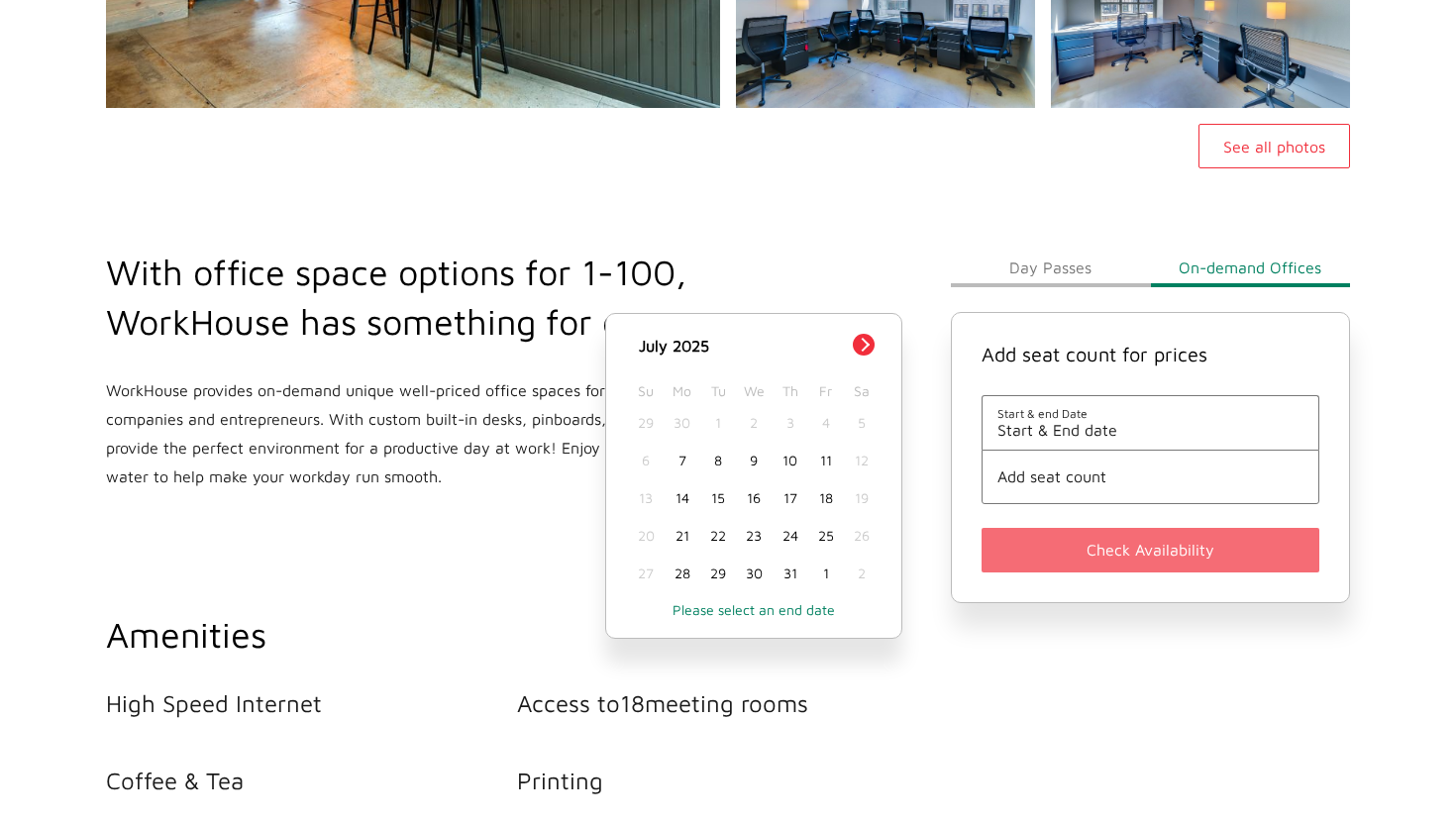 click on "7" at bounding box center [682, 461] 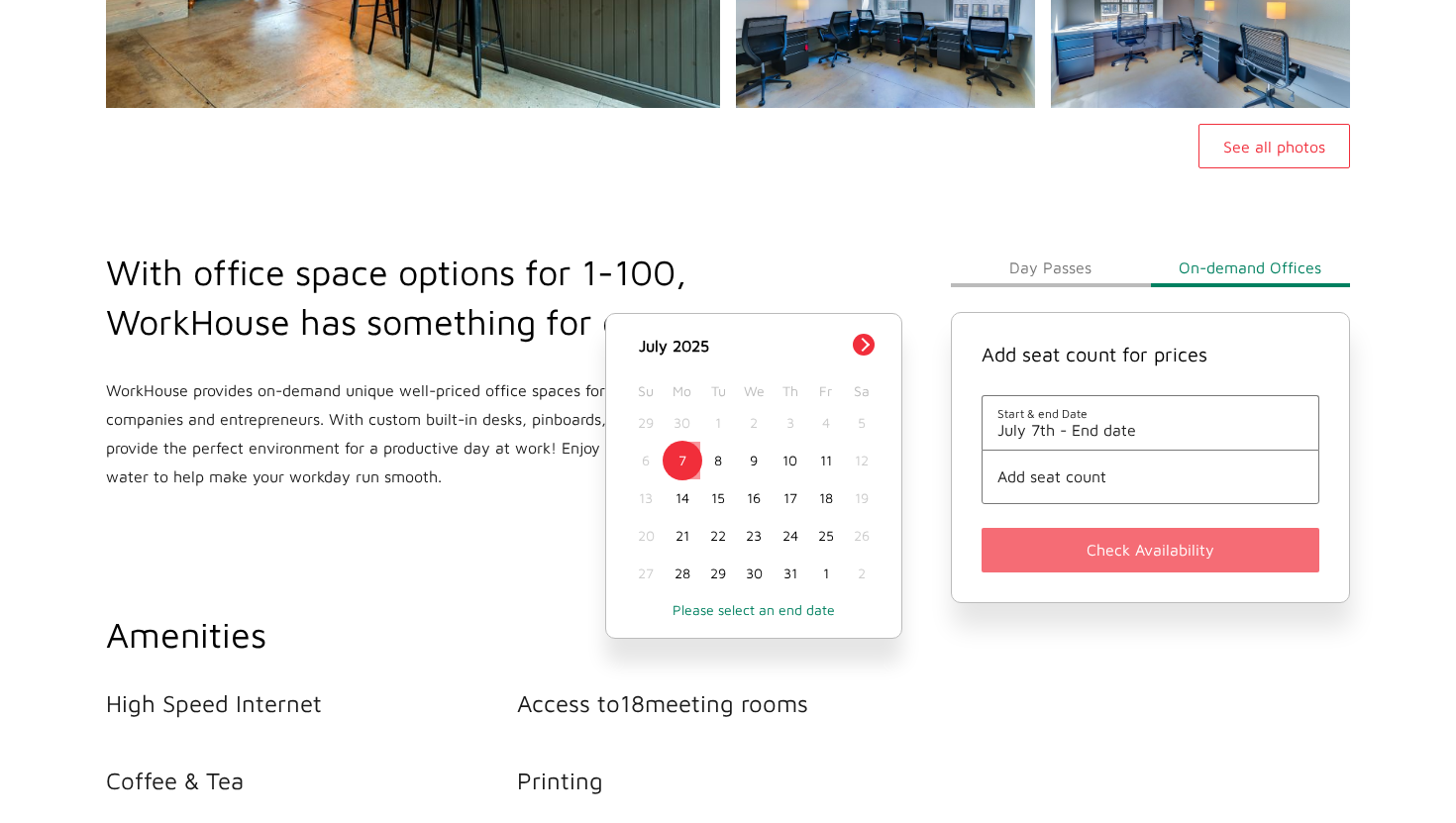 click on "Add seat count" at bounding box center (1150, 476) 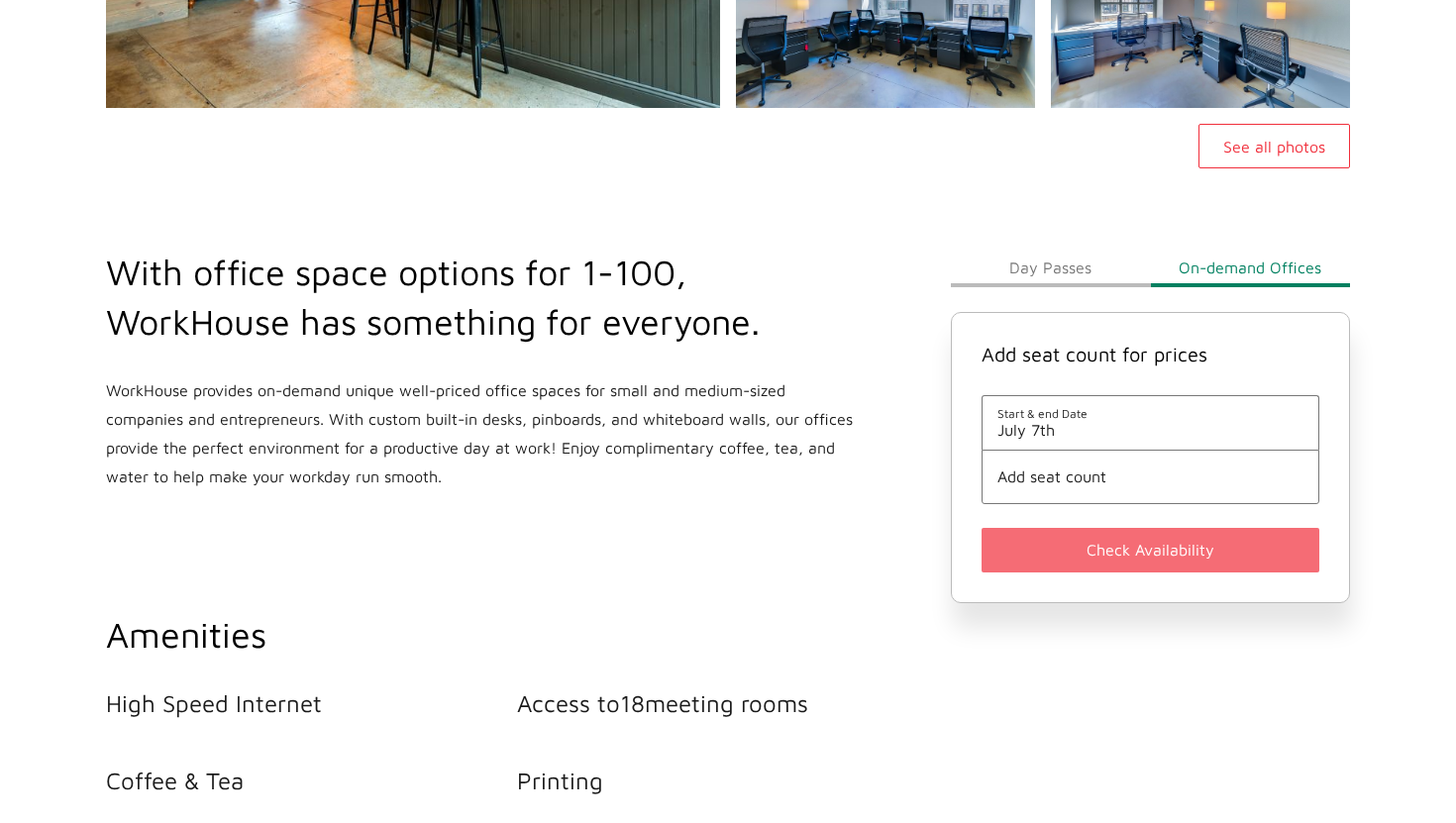 click on "Add seat count" at bounding box center (1150, 476) 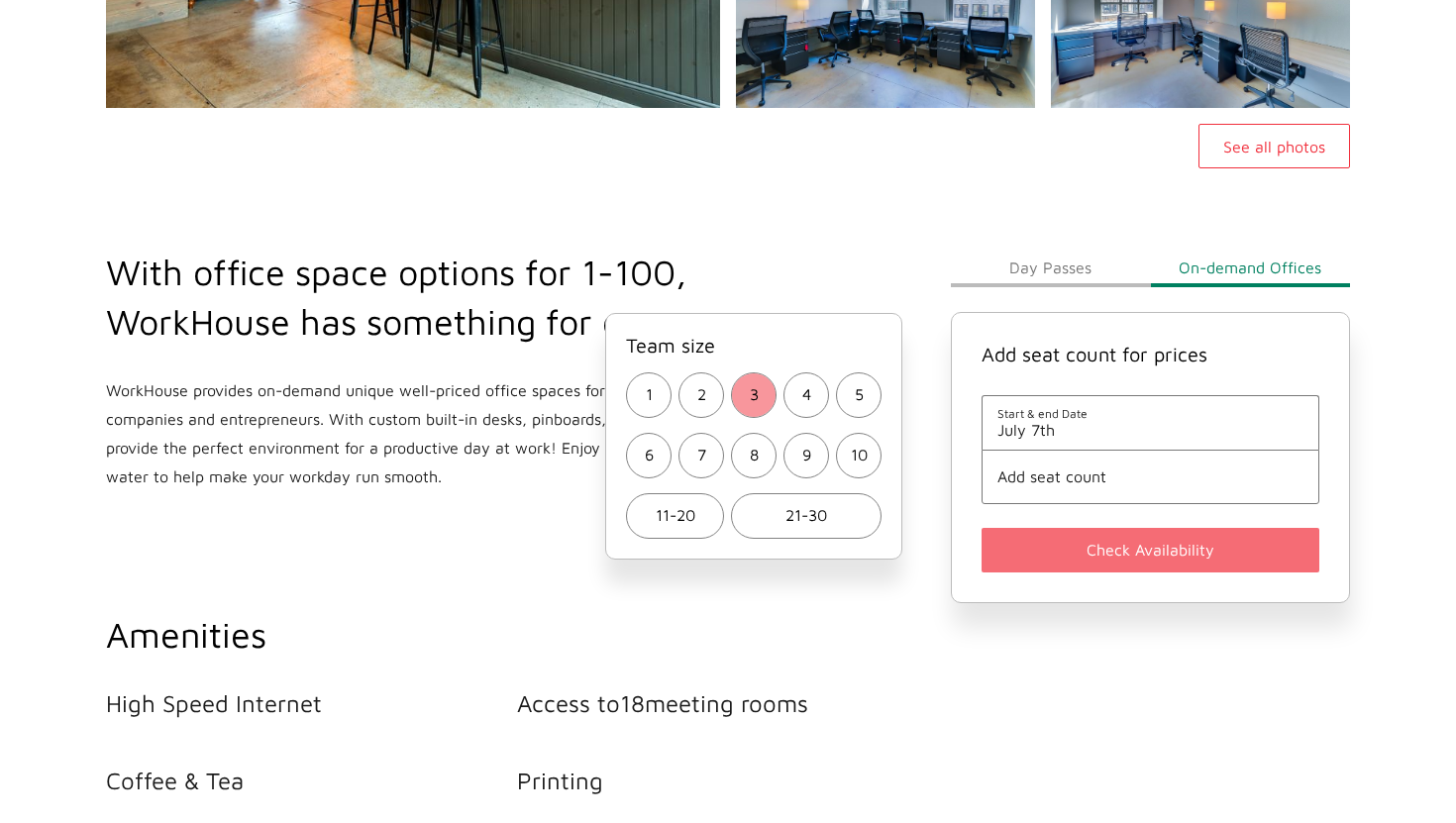 click on "3" at bounding box center (649, 395) 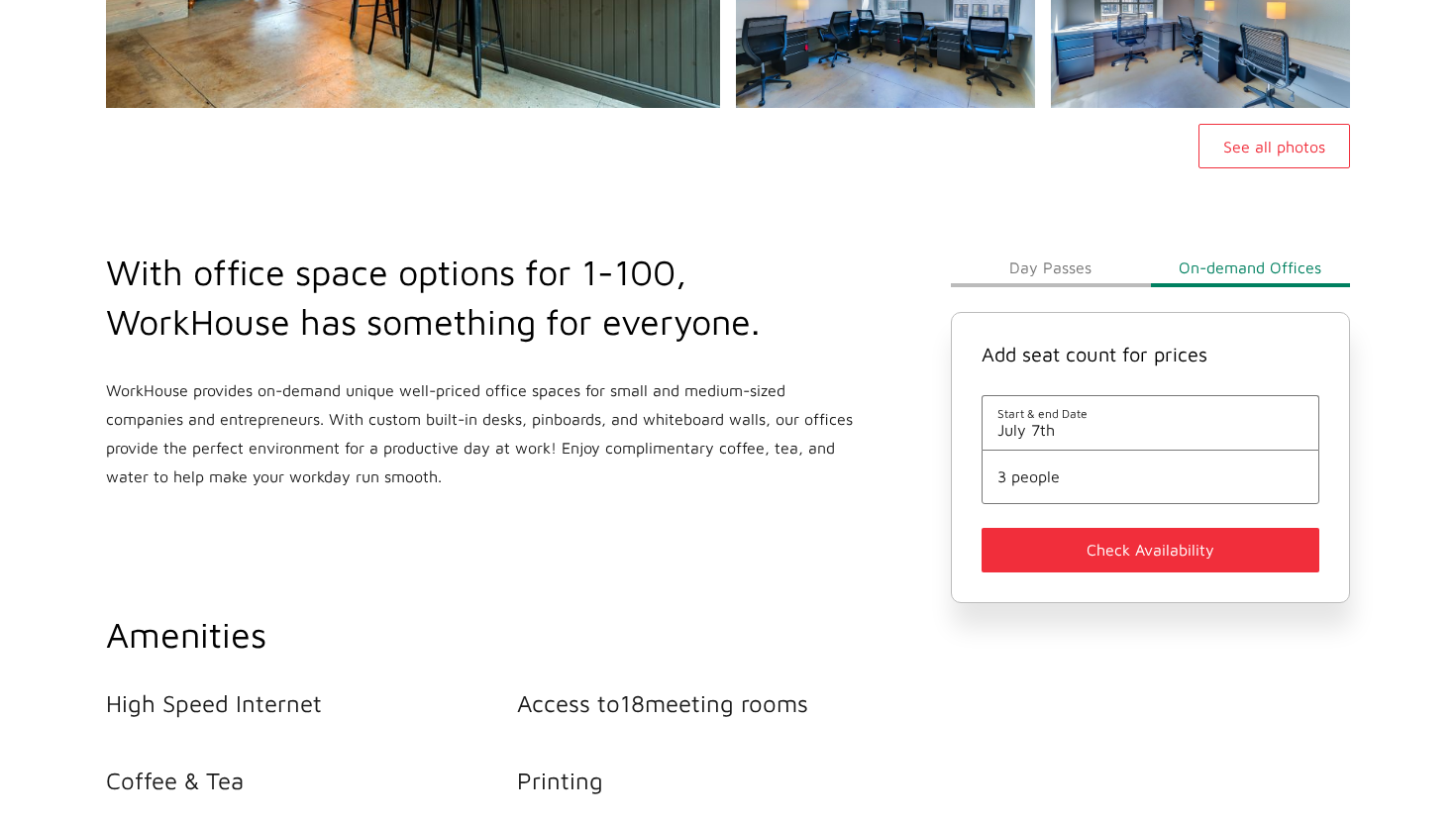 click on "Add seat count for prices Start & end Date July 7th 3 people Check Availability" at bounding box center [1150, 458] 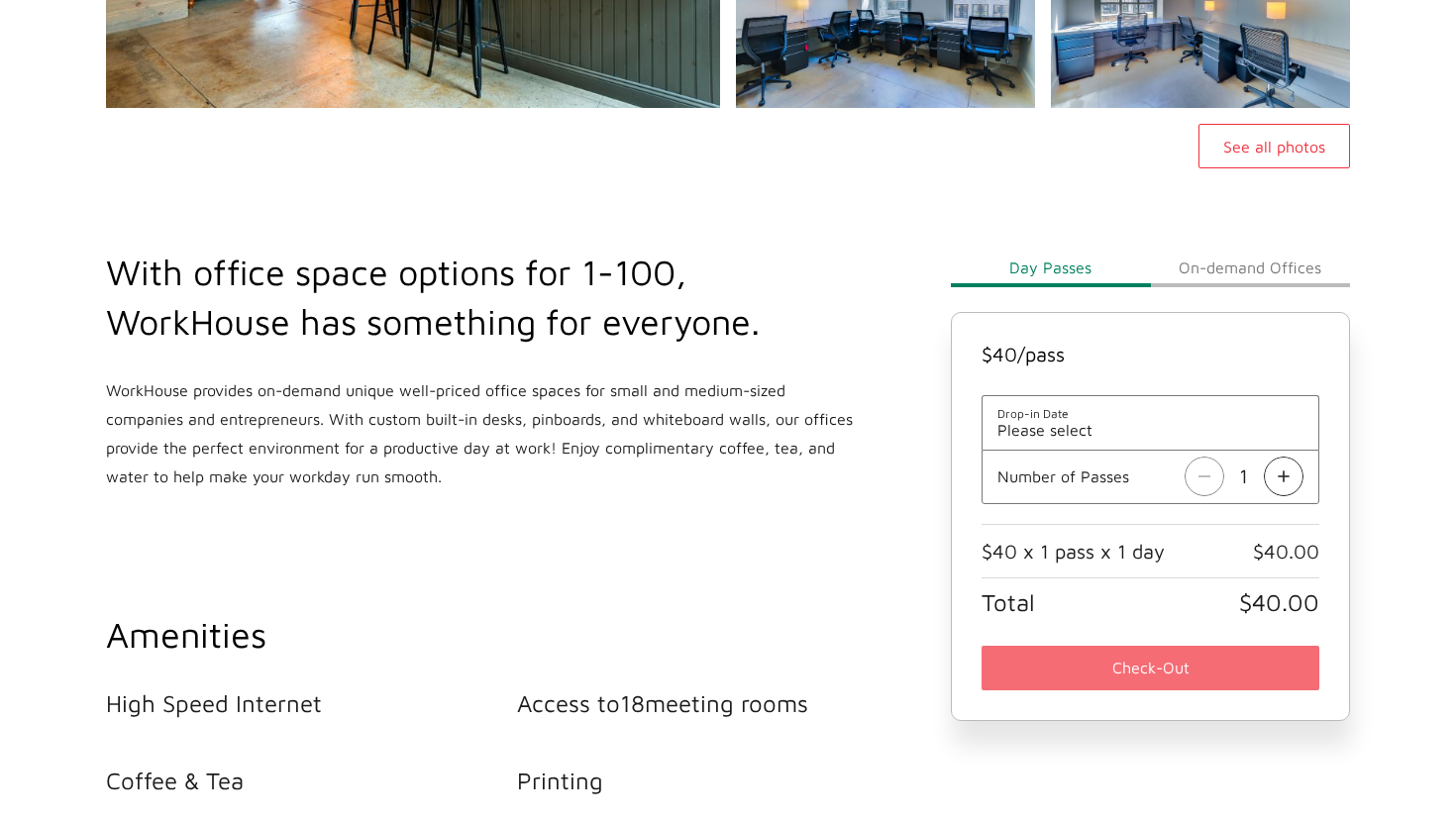scroll, scrollTop: 570, scrollLeft: 0, axis: vertical 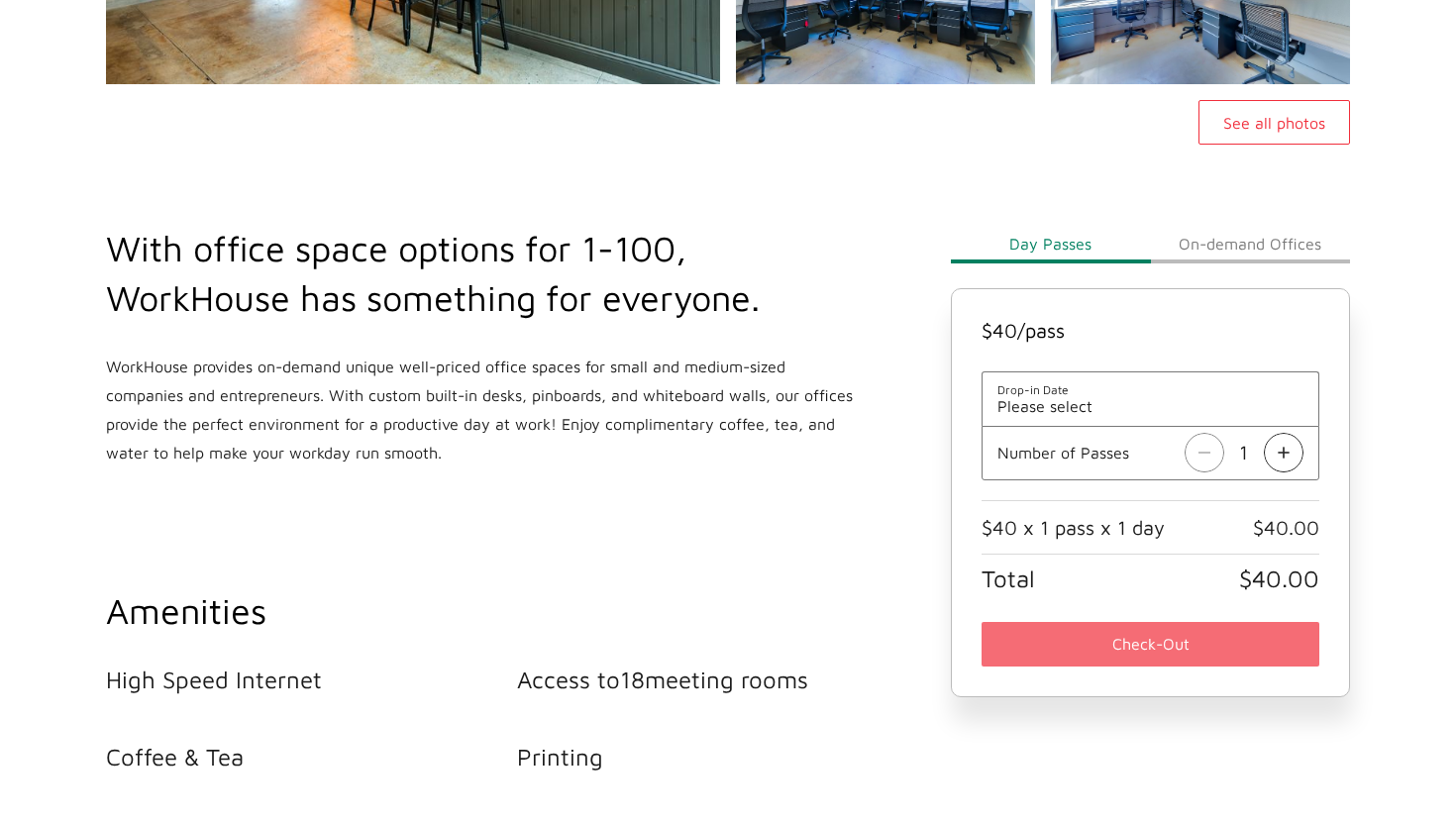 click at bounding box center [1204, 453] 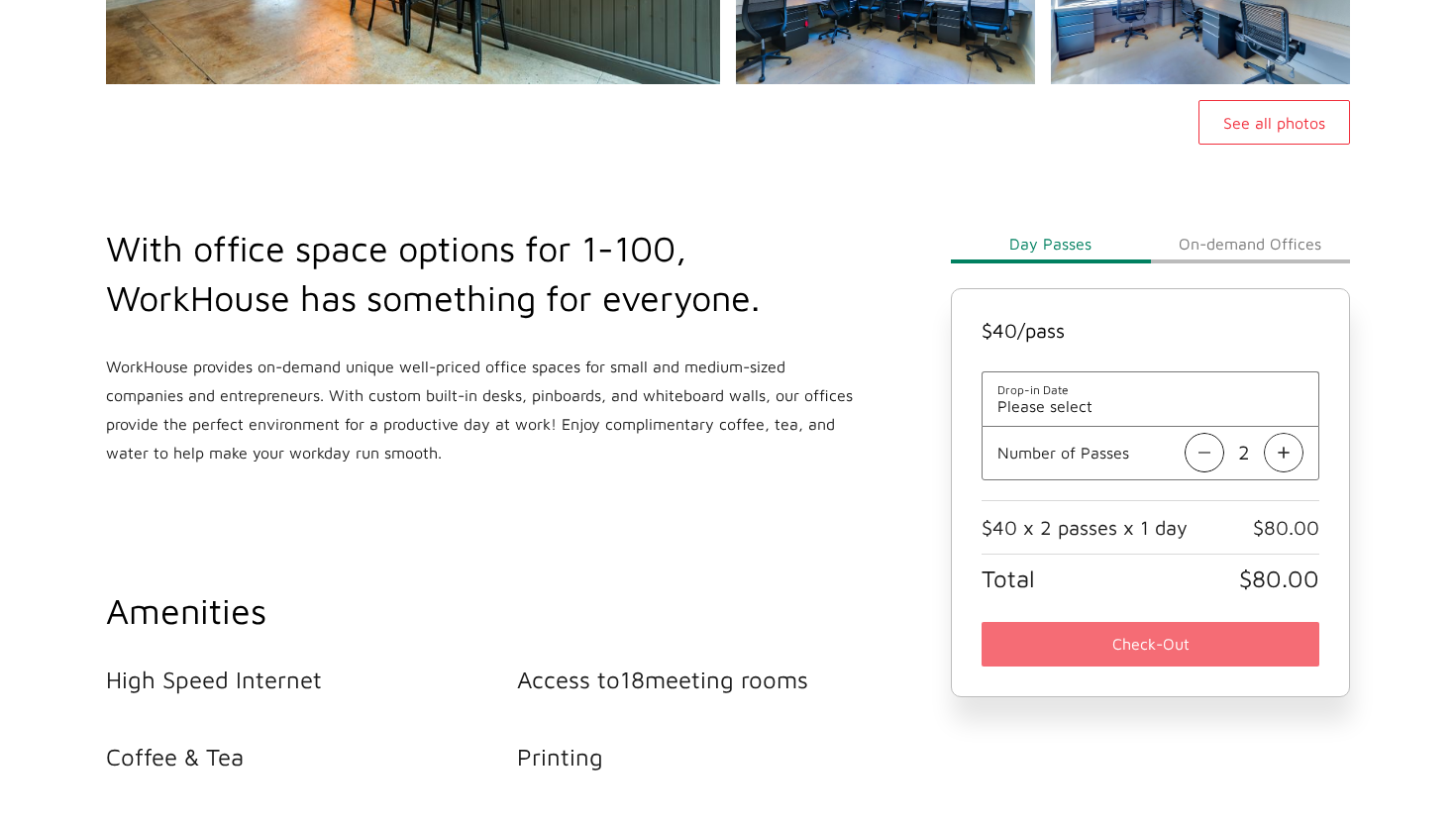 click at bounding box center [1204, 453] 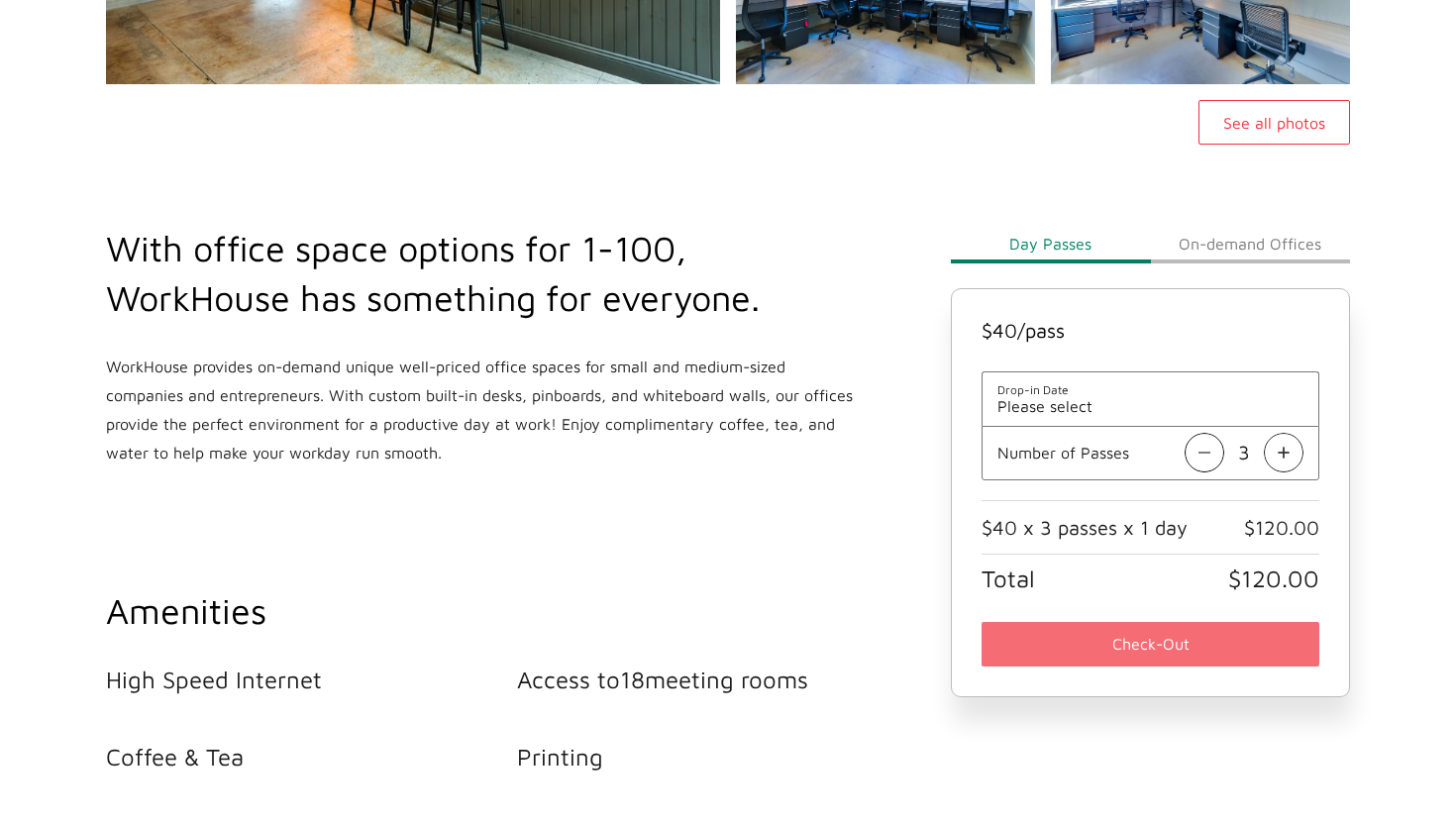 click on "Please select" at bounding box center [1150, 406] 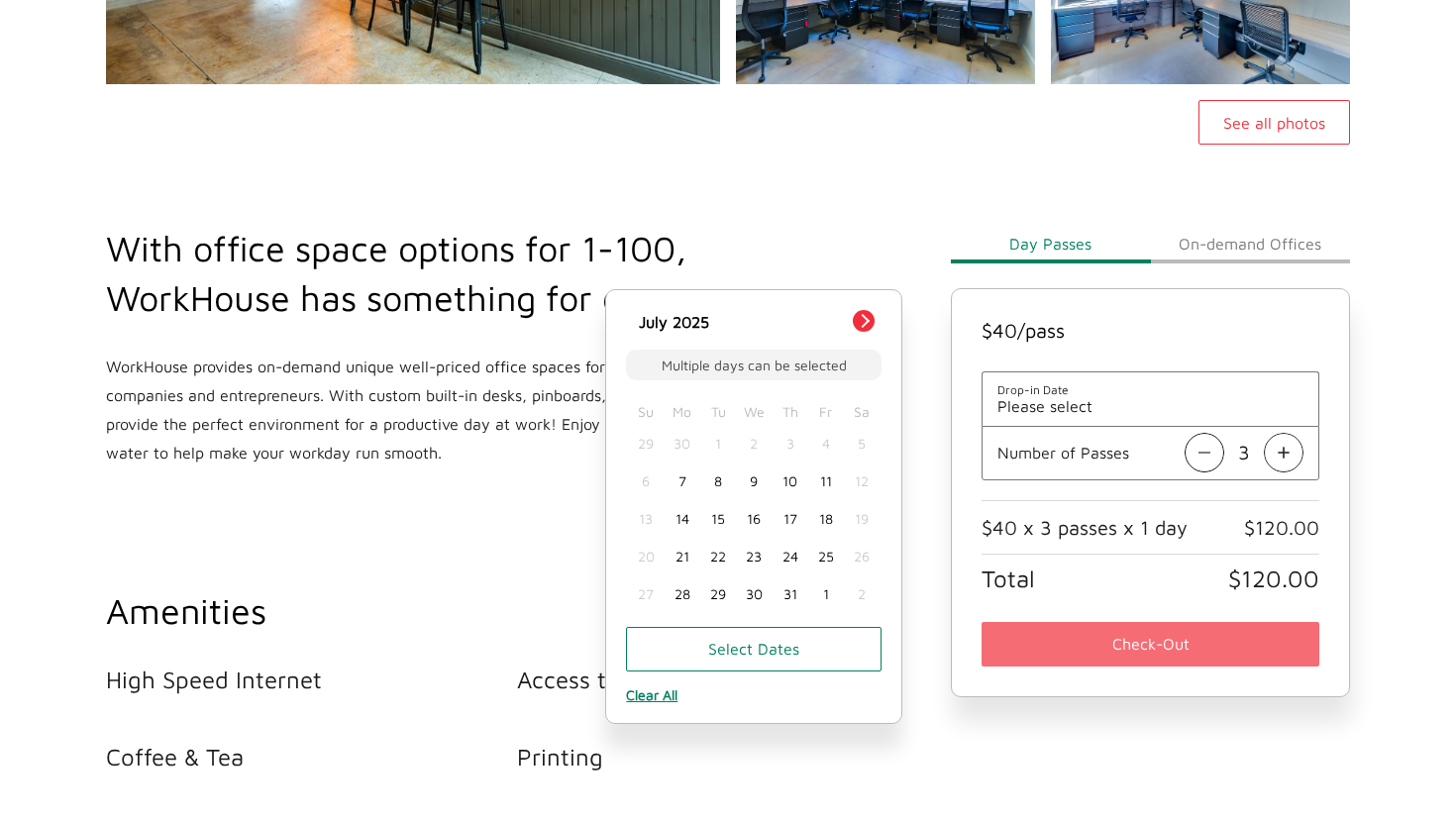 click on "7" at bounding box center (682, 481) 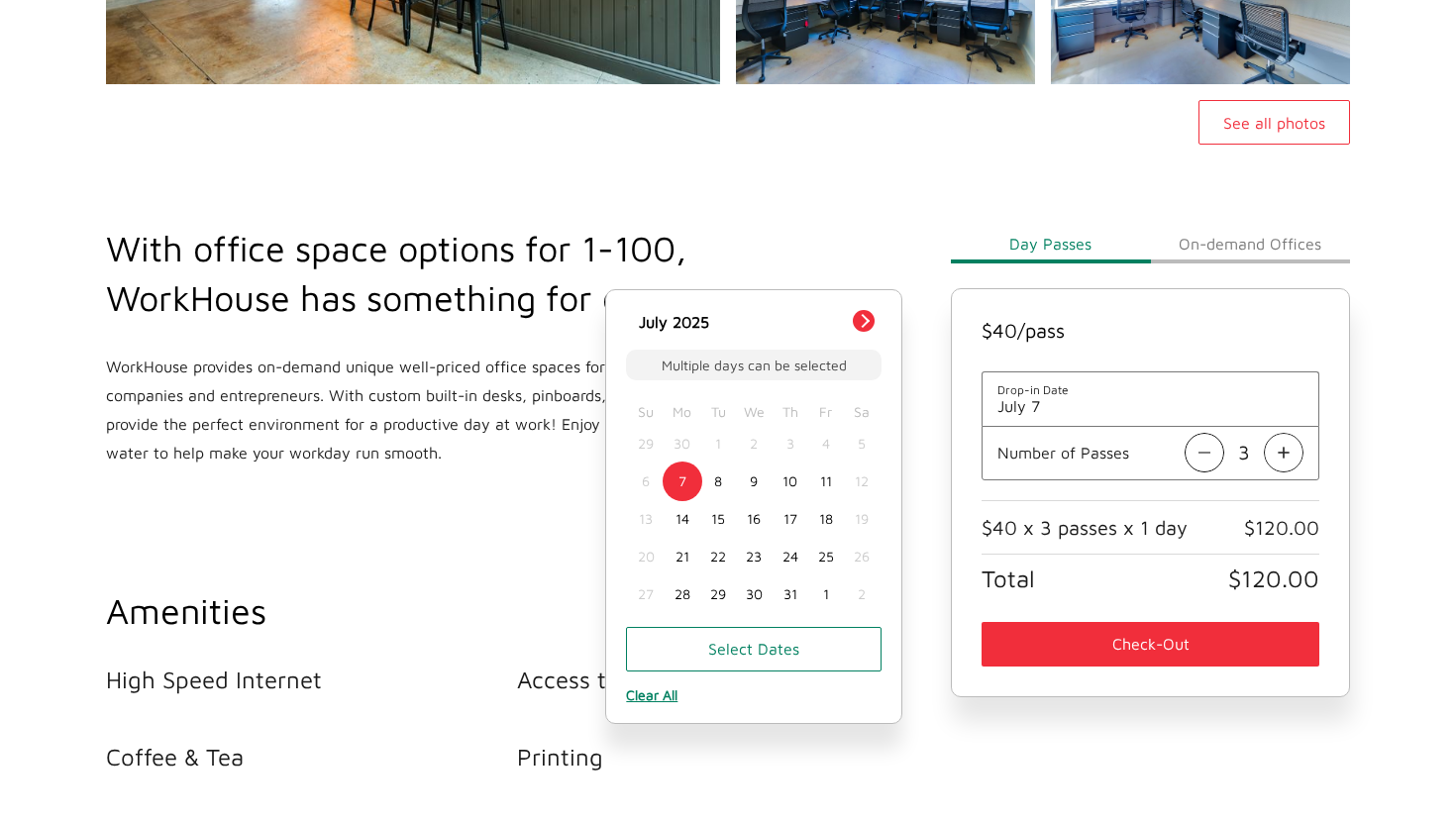 click on "9" at bounding box center (754, 481) 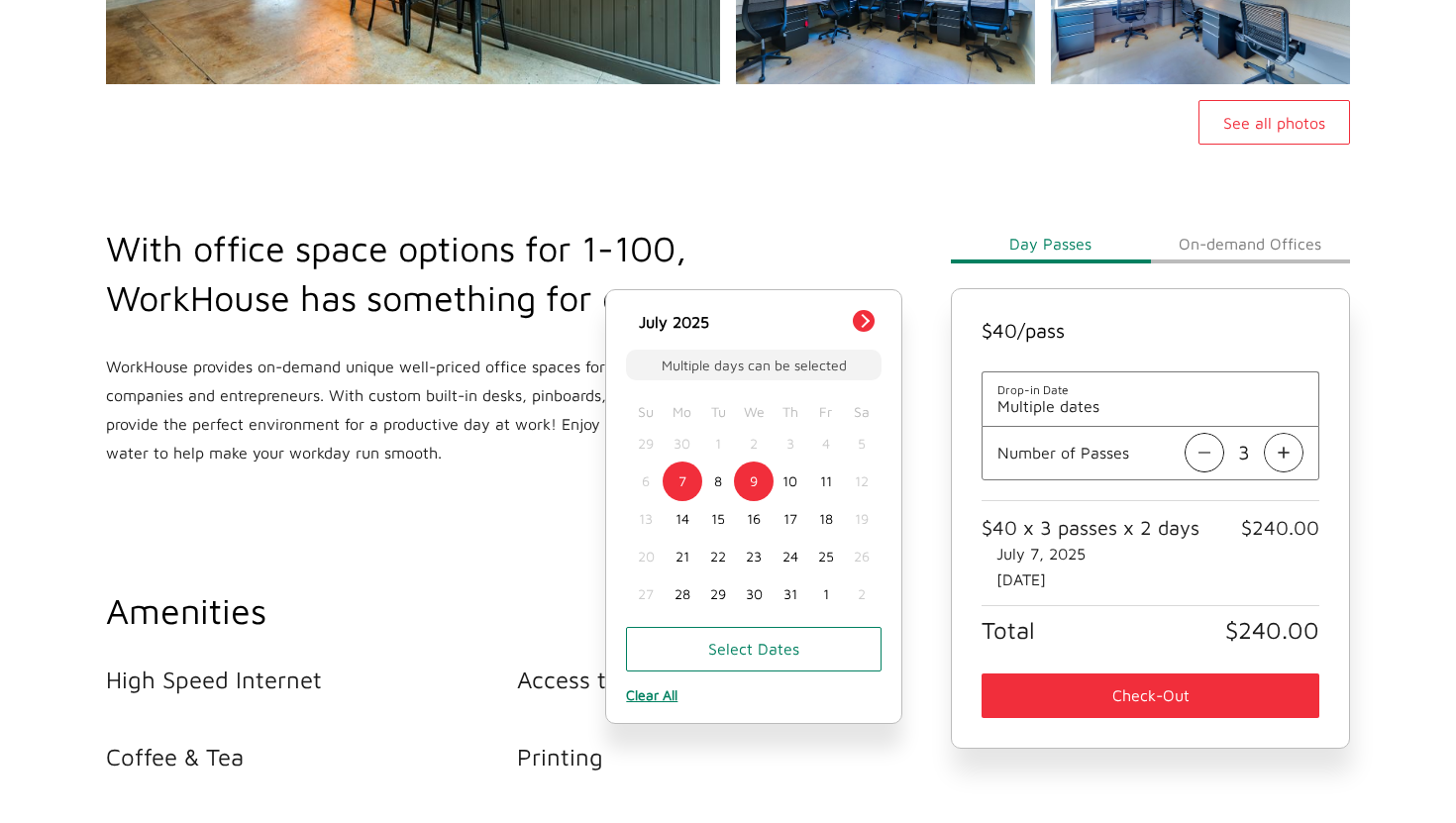 click on "11" at bounding box center (826, 481) 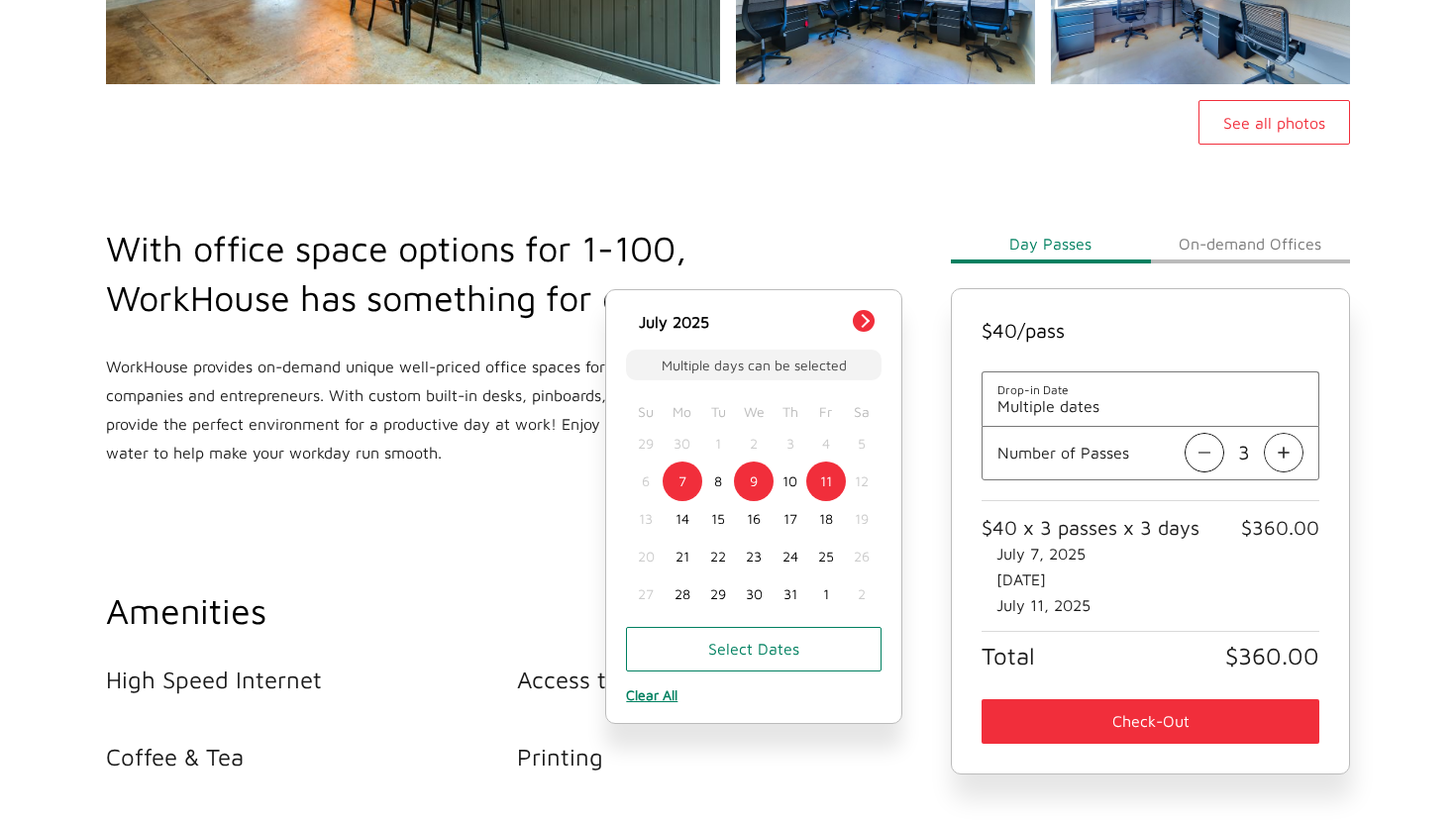 click on "Check-Out" at bounding box center [1150, 721] 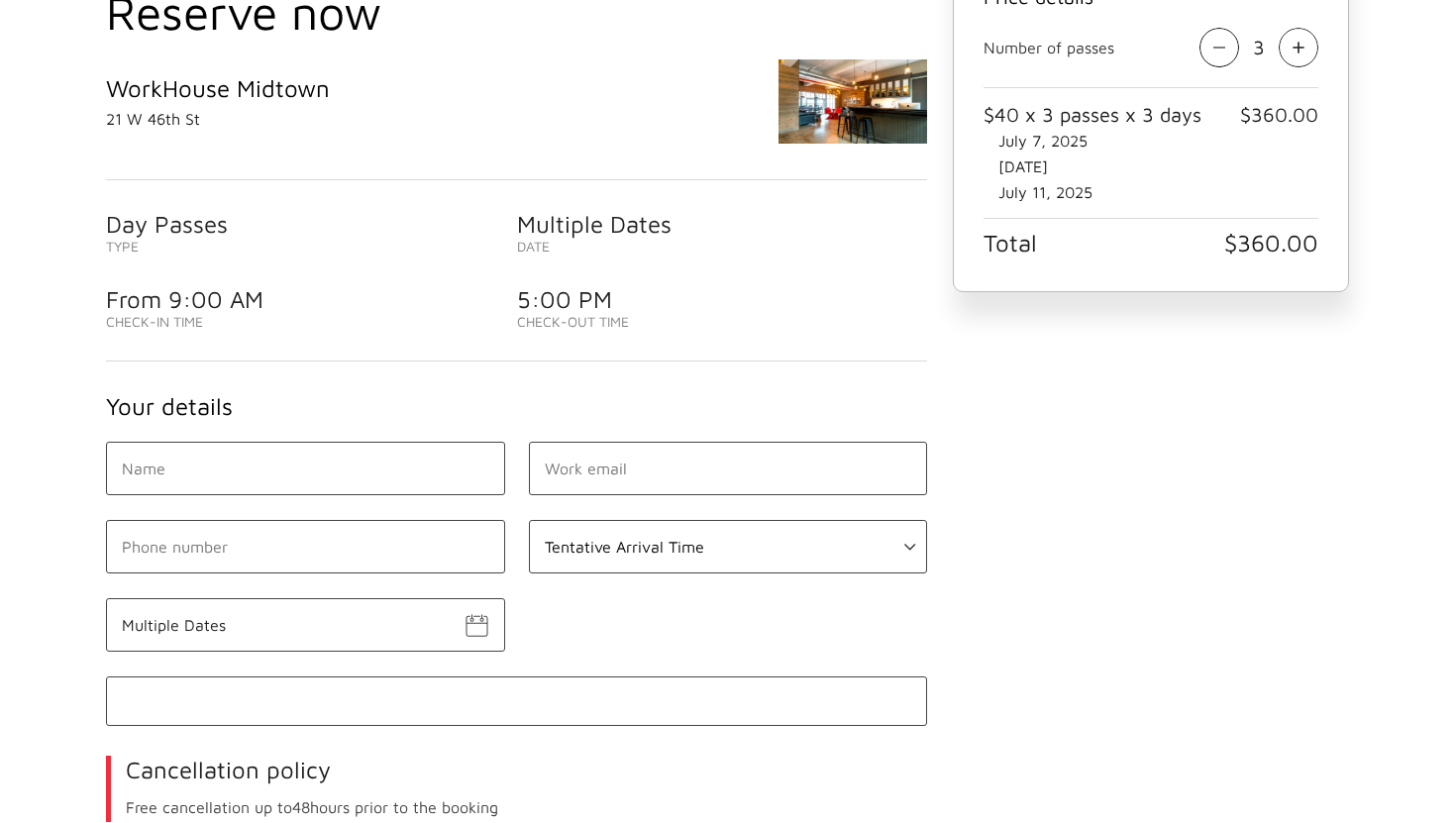 scroll, scrollTop: 0, scrollLeft: 0, axis: both 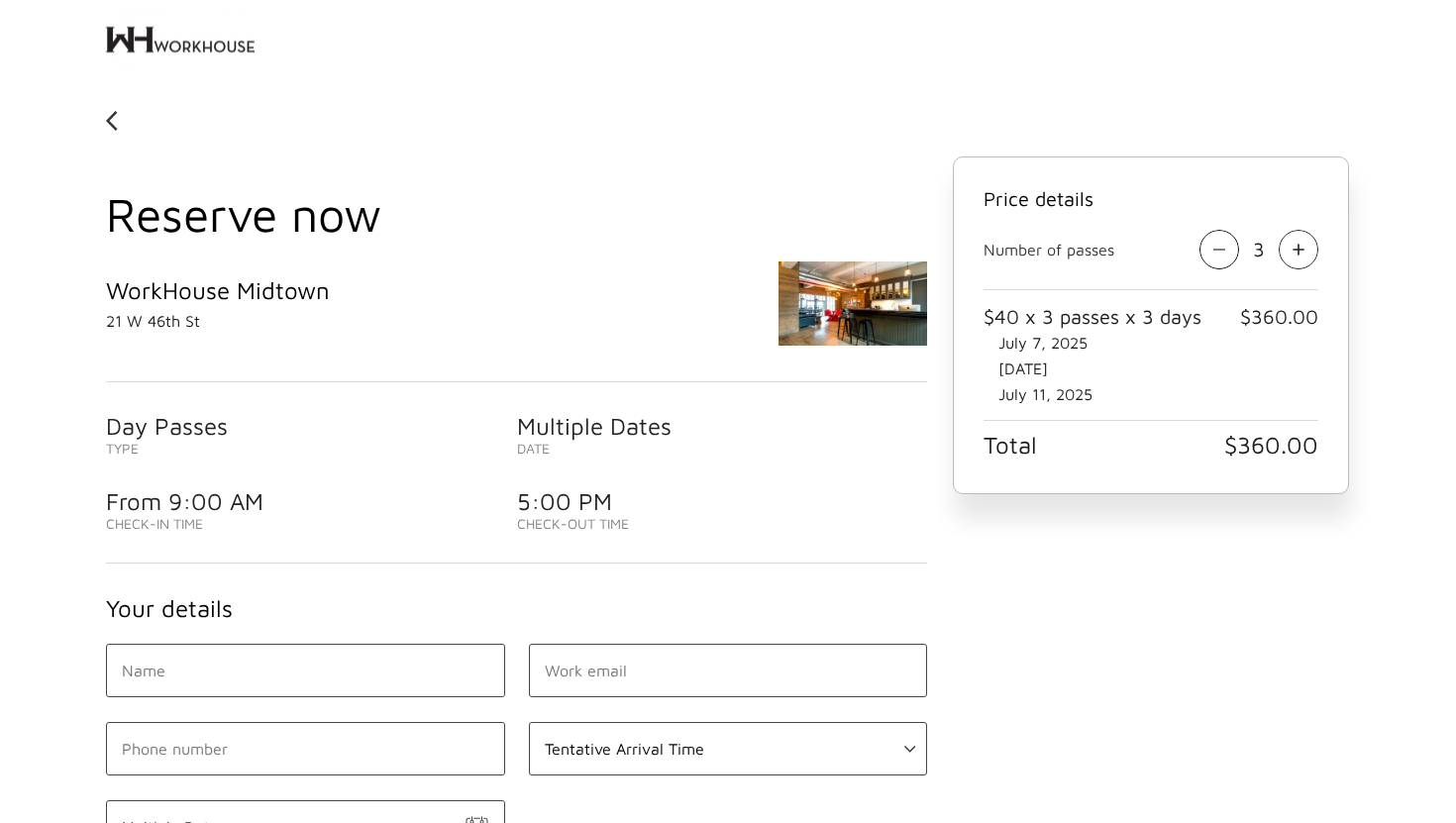 click at bounding box center (112, 121) 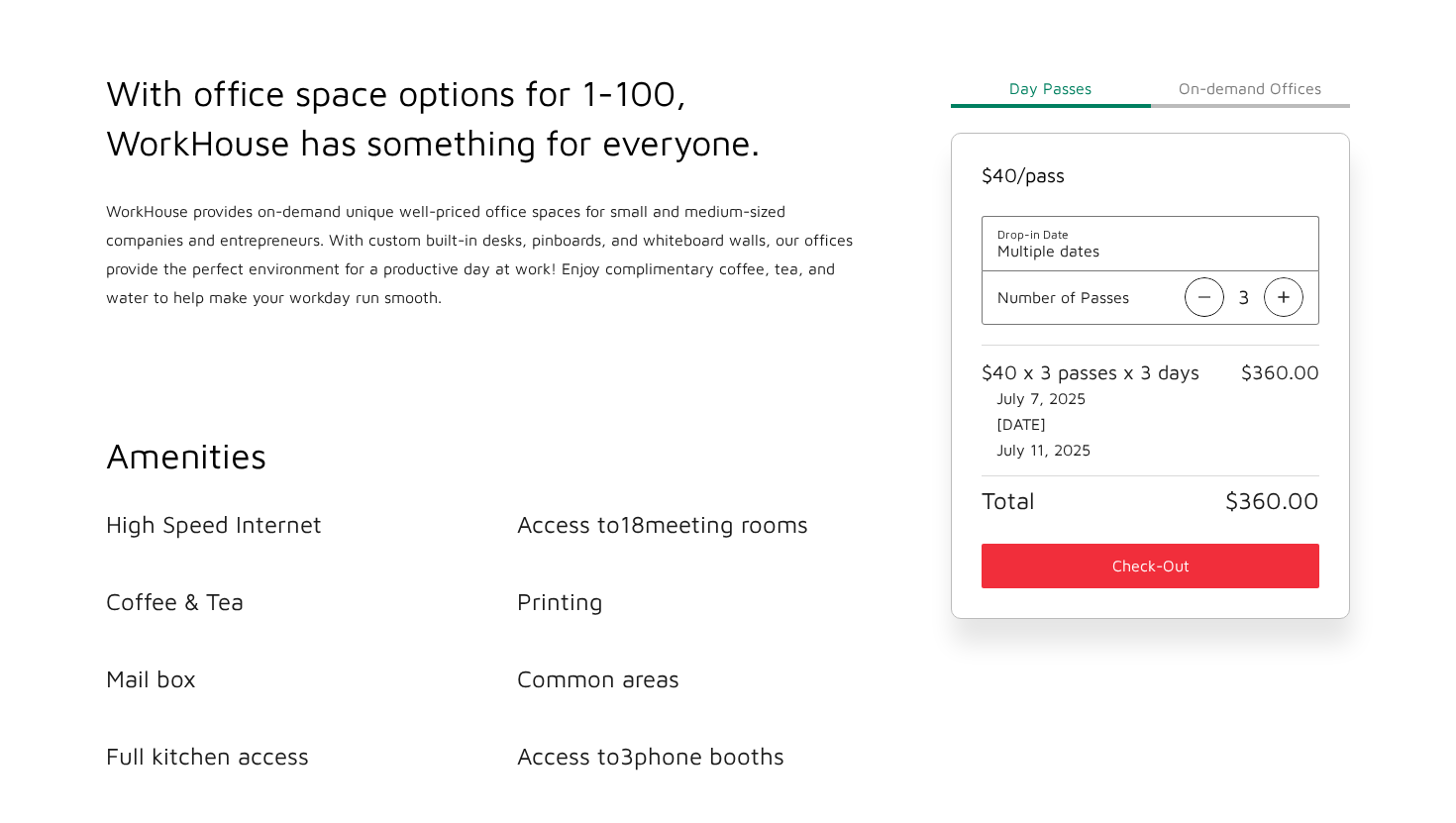 scroll, scrollTop: 727, scrollLeft: 0, axis: vertical 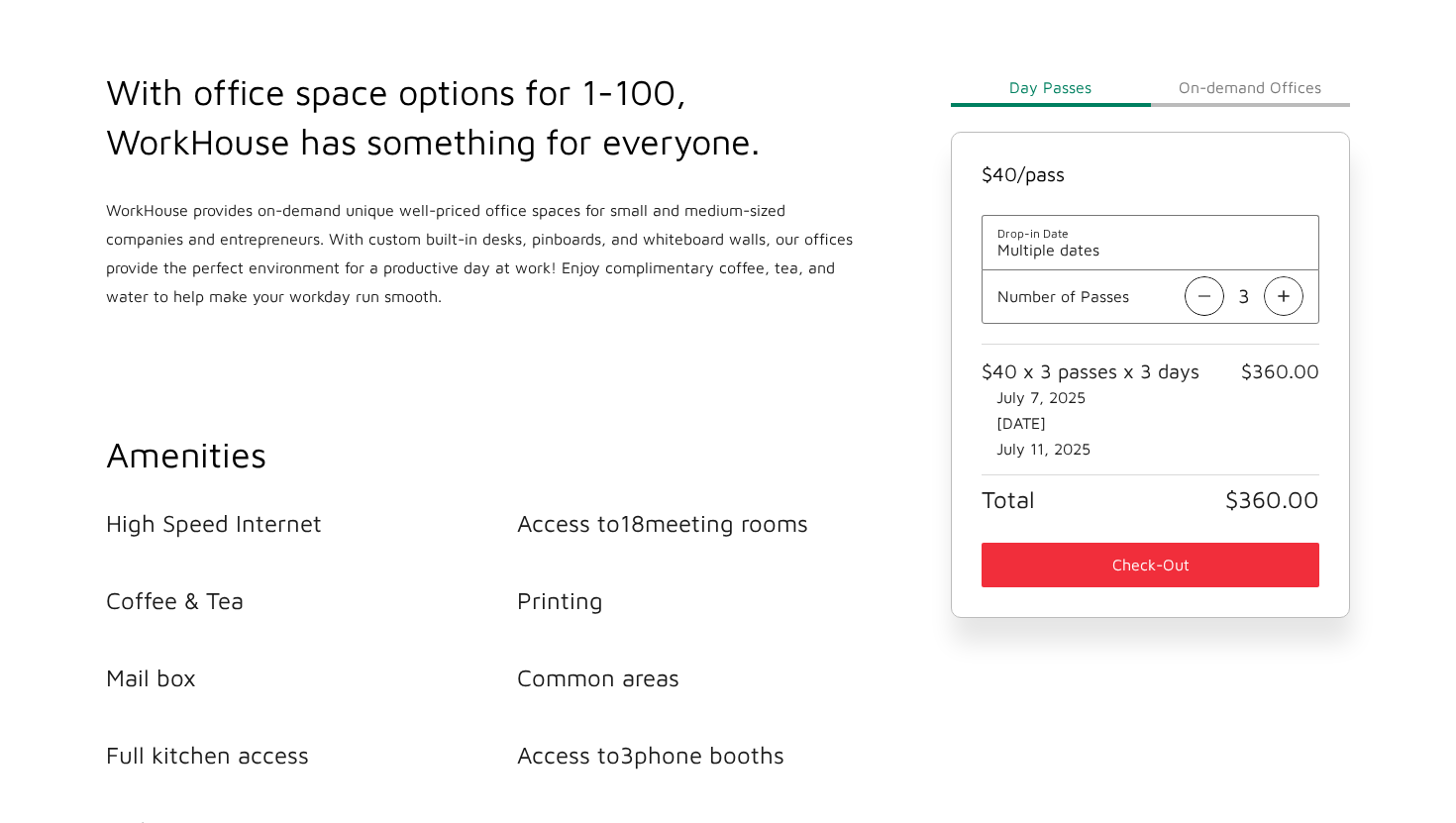 click on "On-demand Offices" at bounding box center (1050, 87) 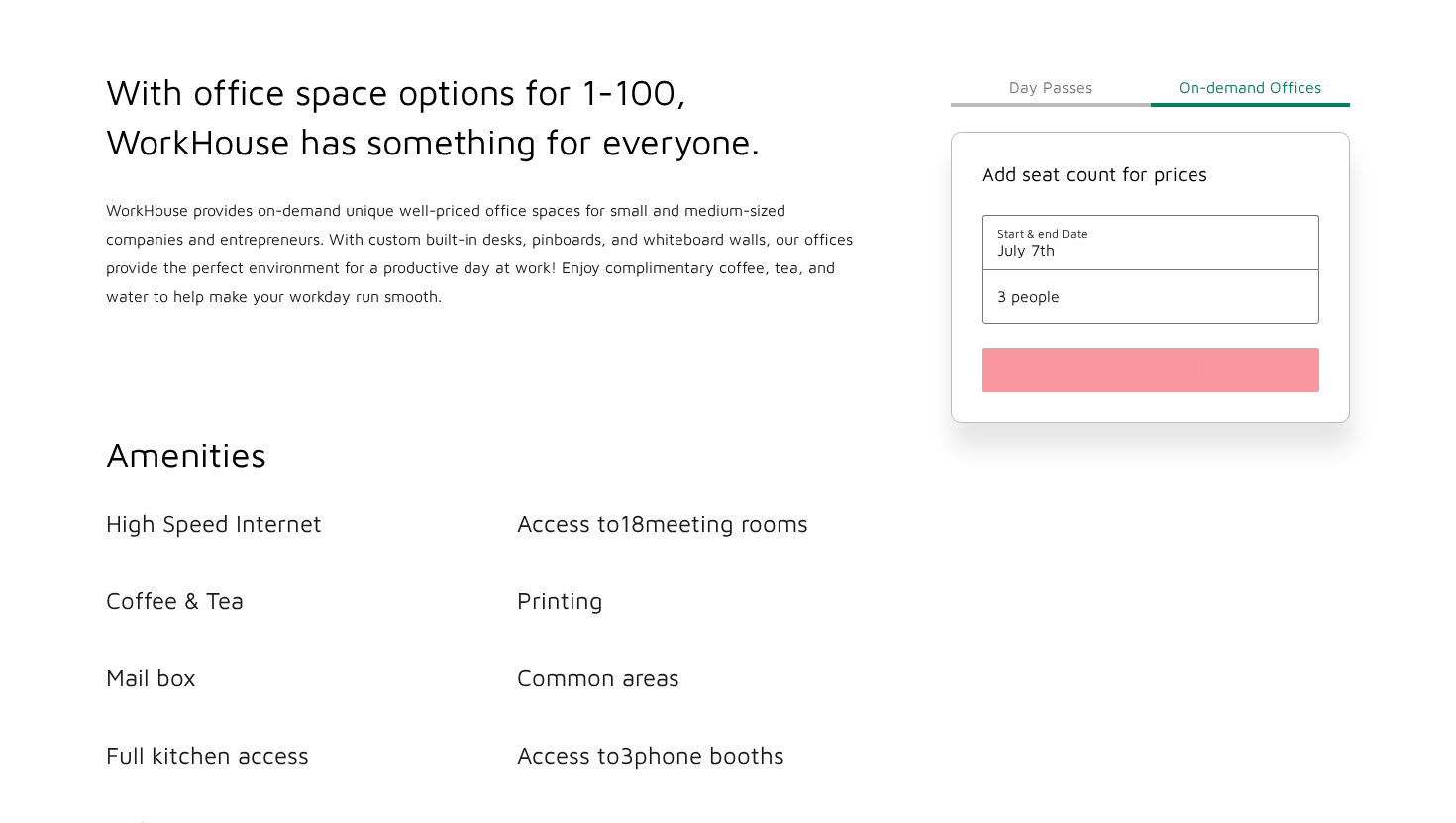 click on "July 7th" at bounding box center (1150, 250) 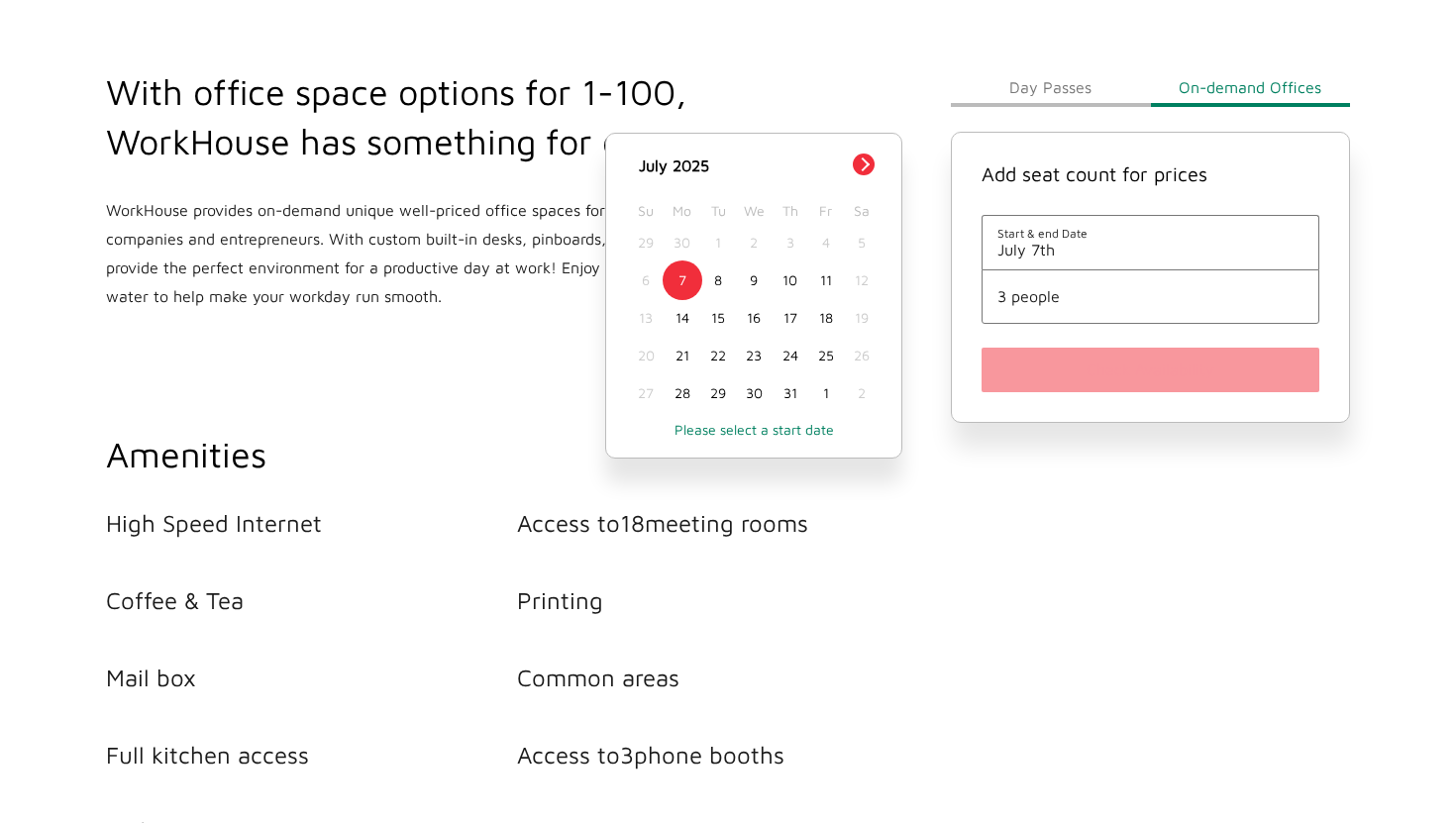 click on "8" at bounding box center [718, 280] 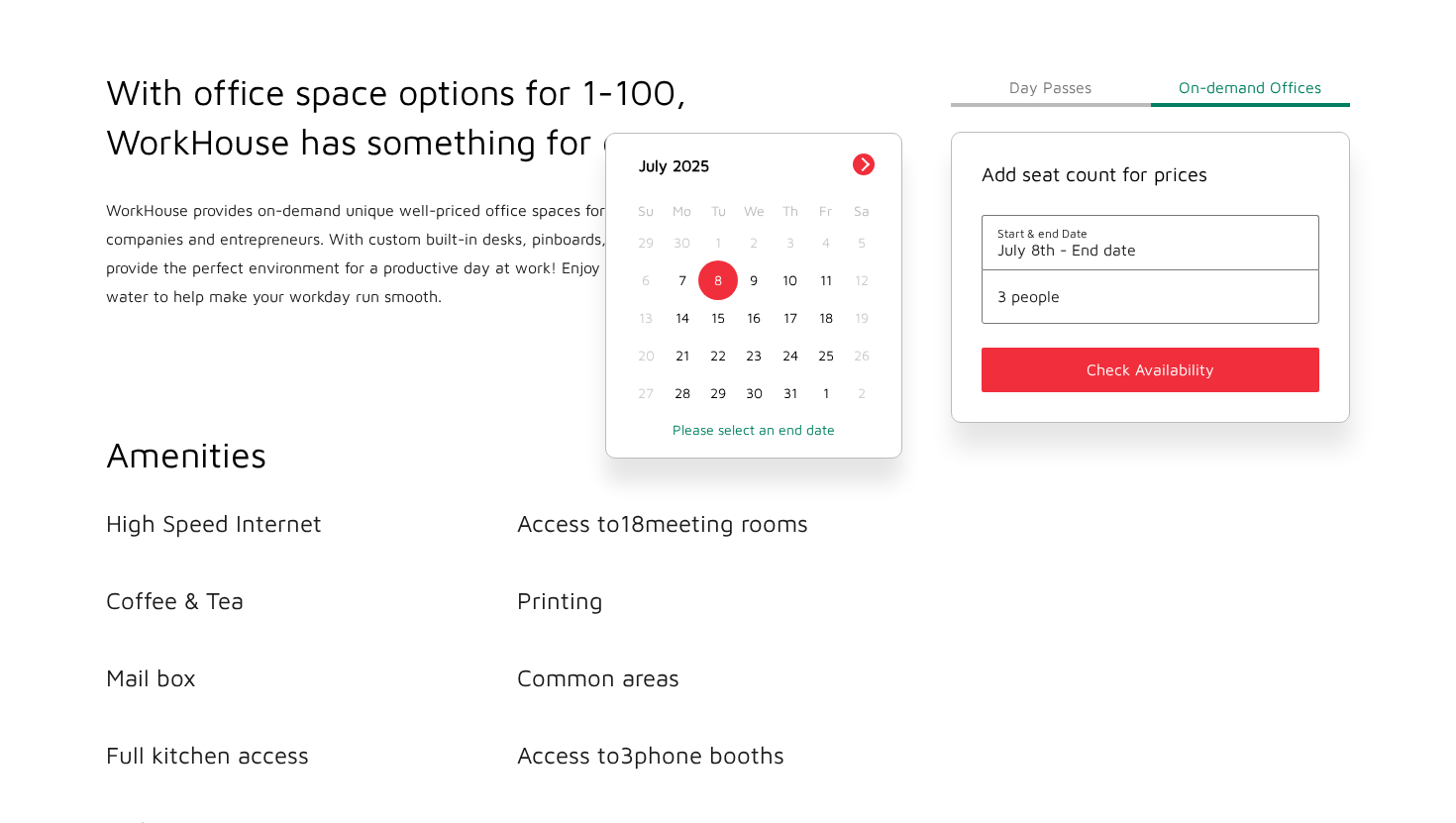 click on "7" at bounding box center (682, 280) 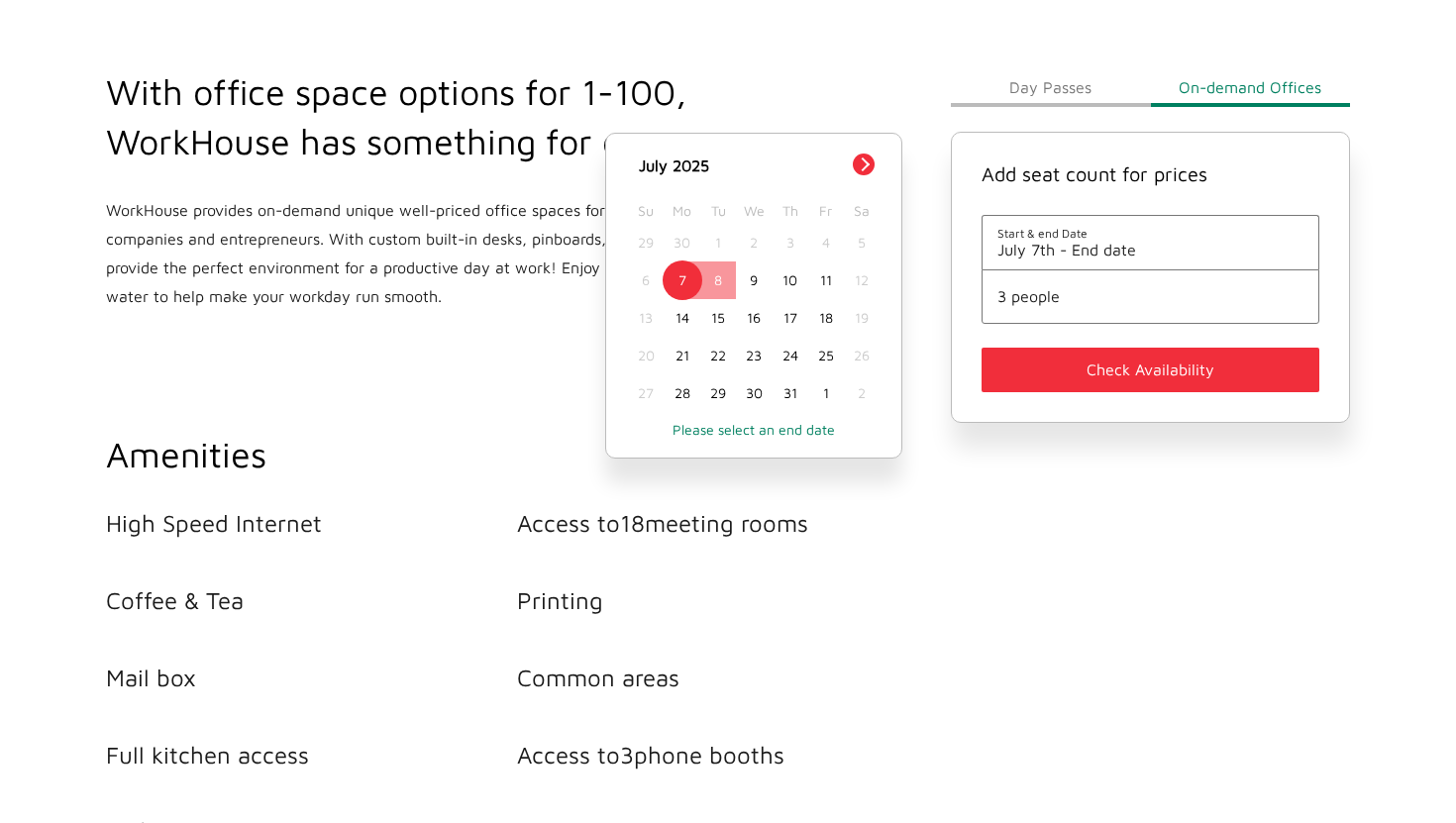click on "8" at bounding box center (718, 280) 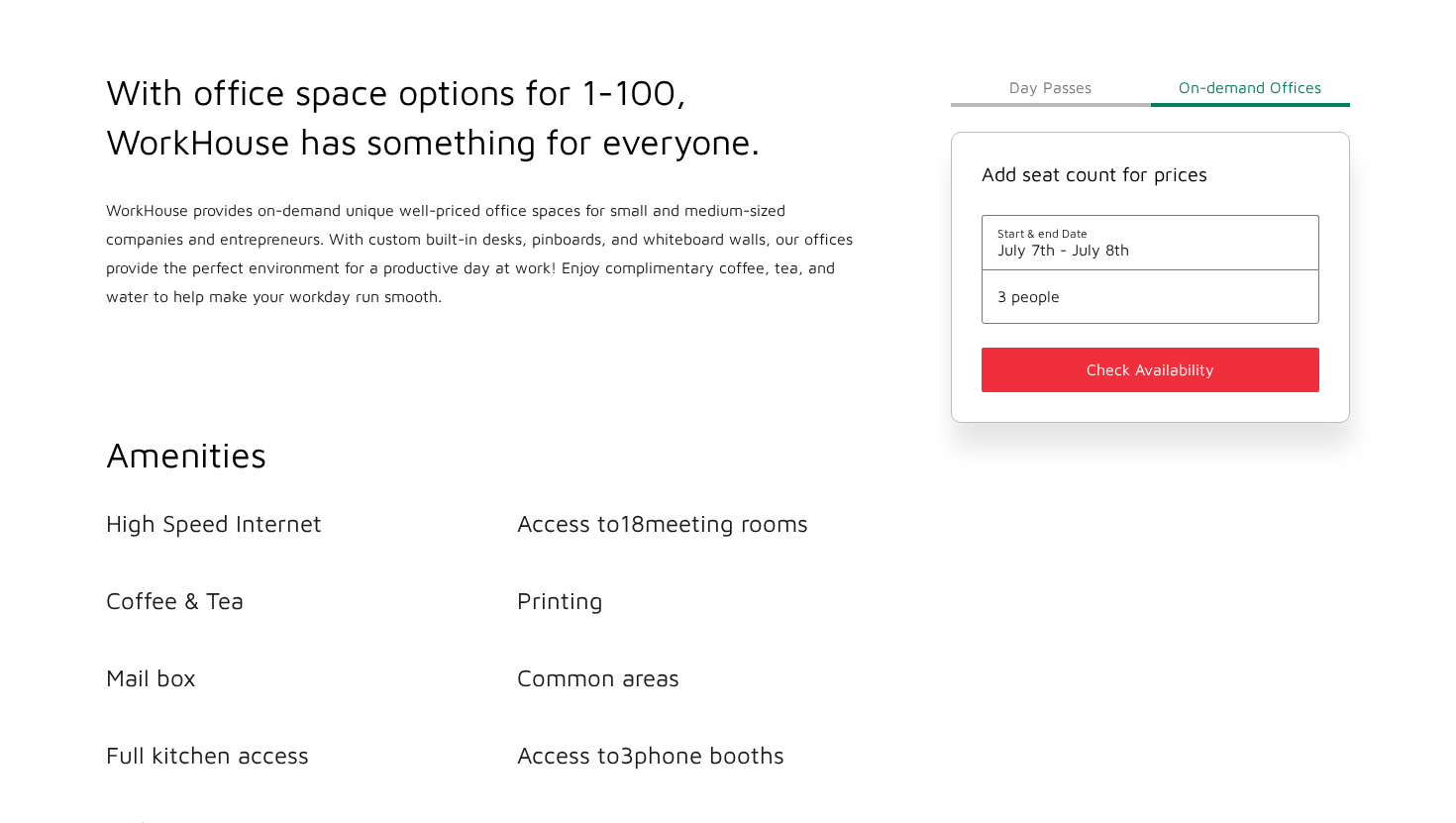 click on "3 people" at bounding box center [1150, 233] 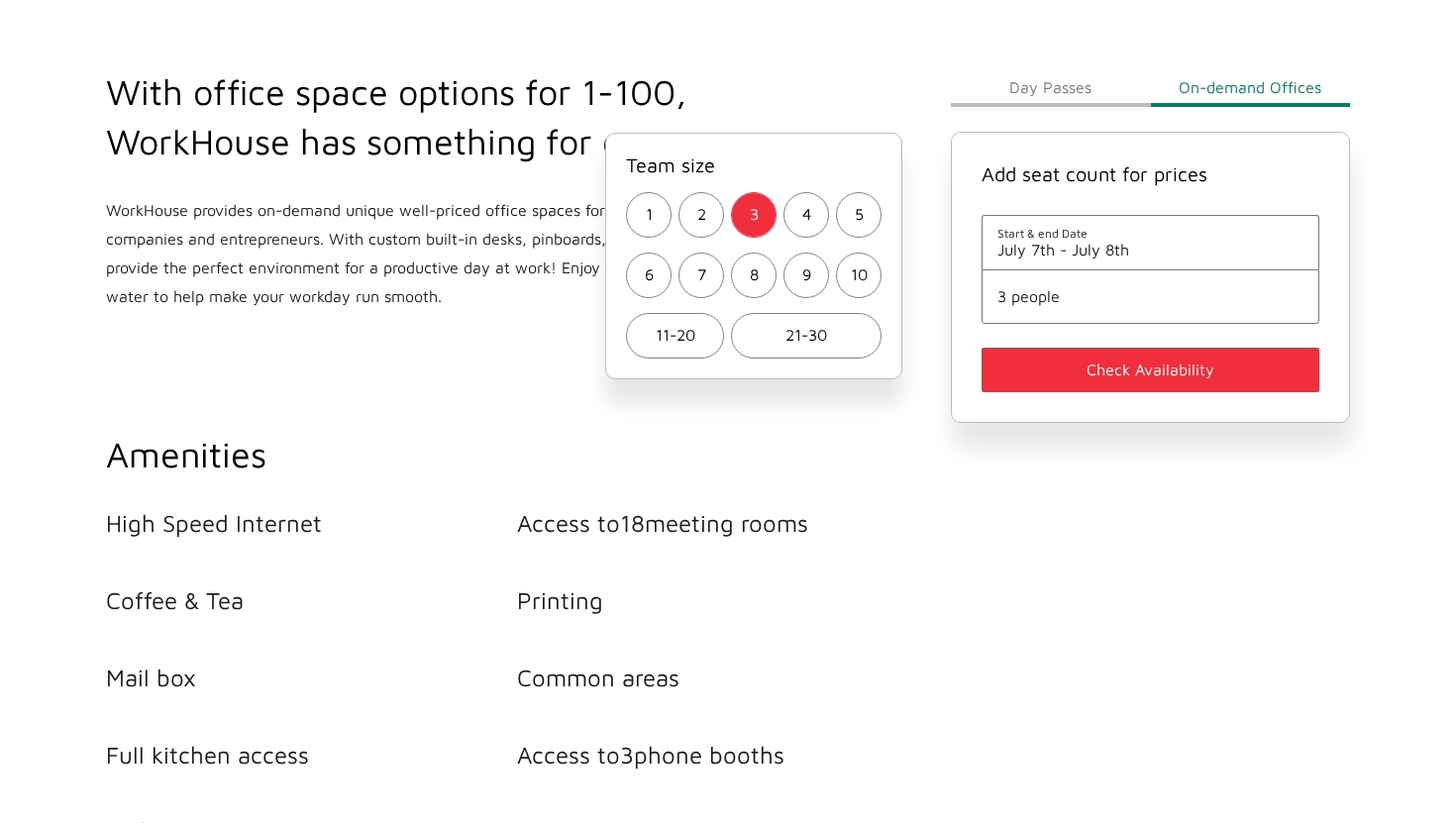 click on "Check Availability" at bounding box center [1150, 369] 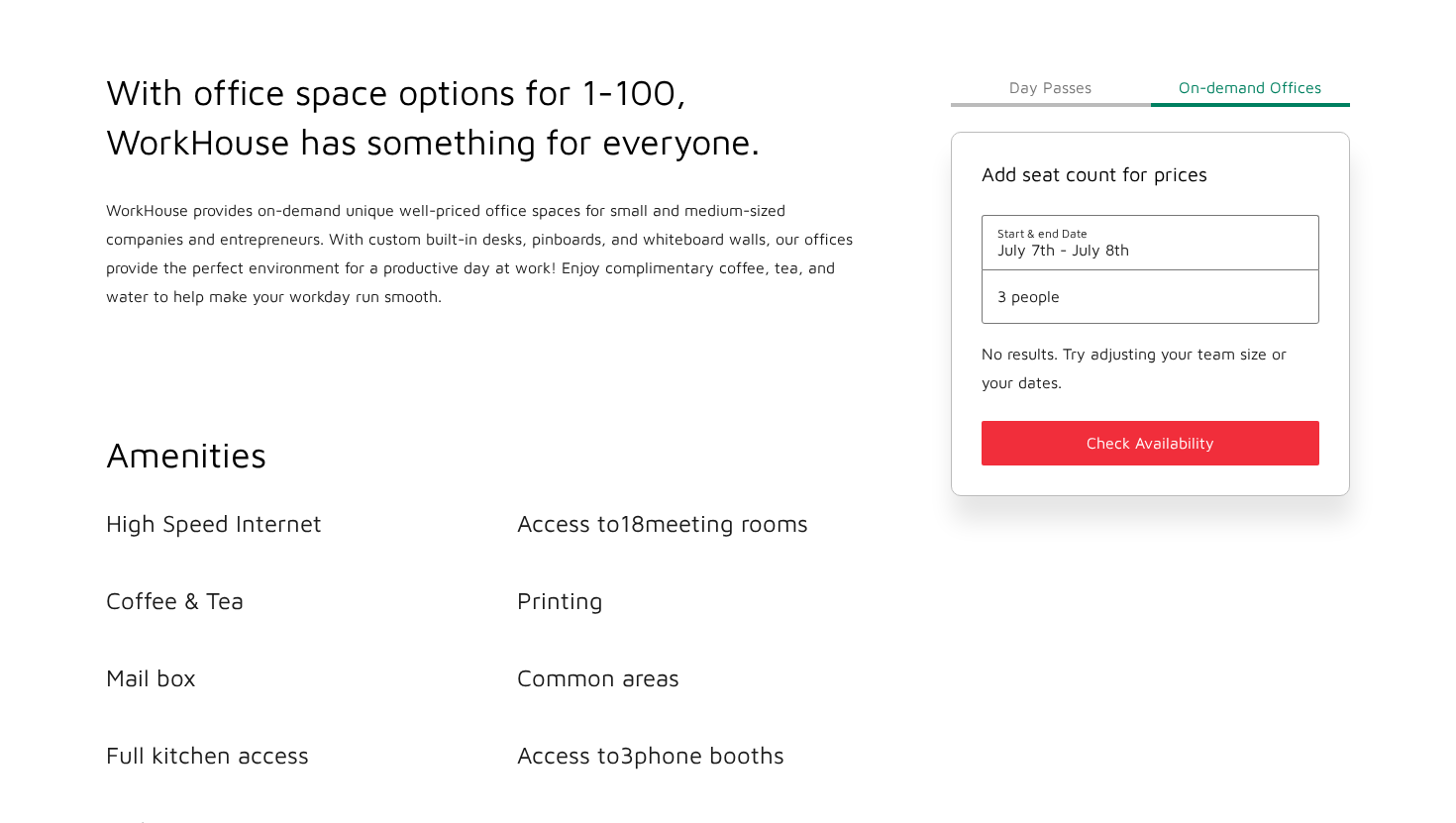click on "July 7th - July 8th" at bounding box center [1150, 250] 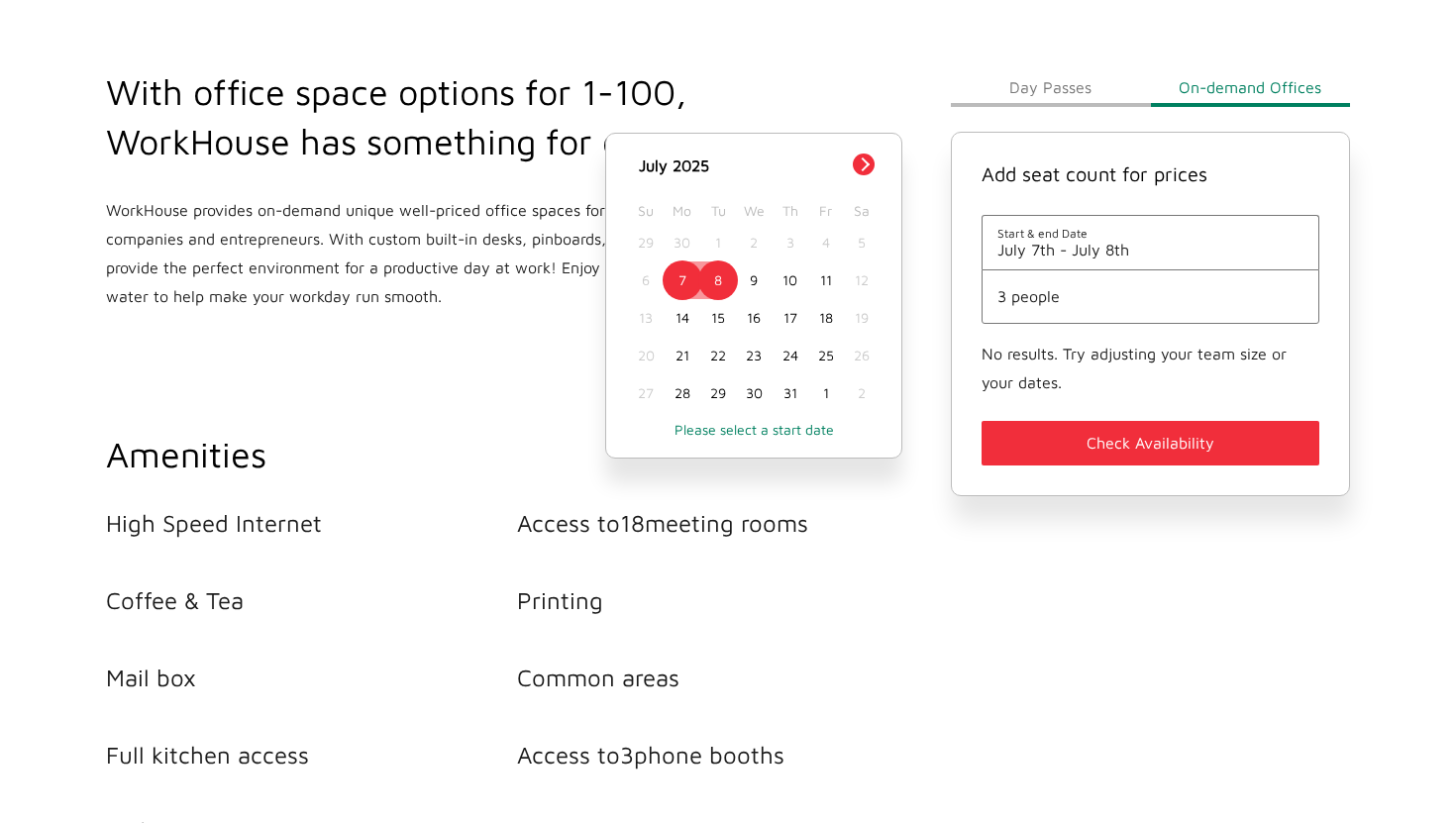 click on "7" at bounding box center (682, 280) 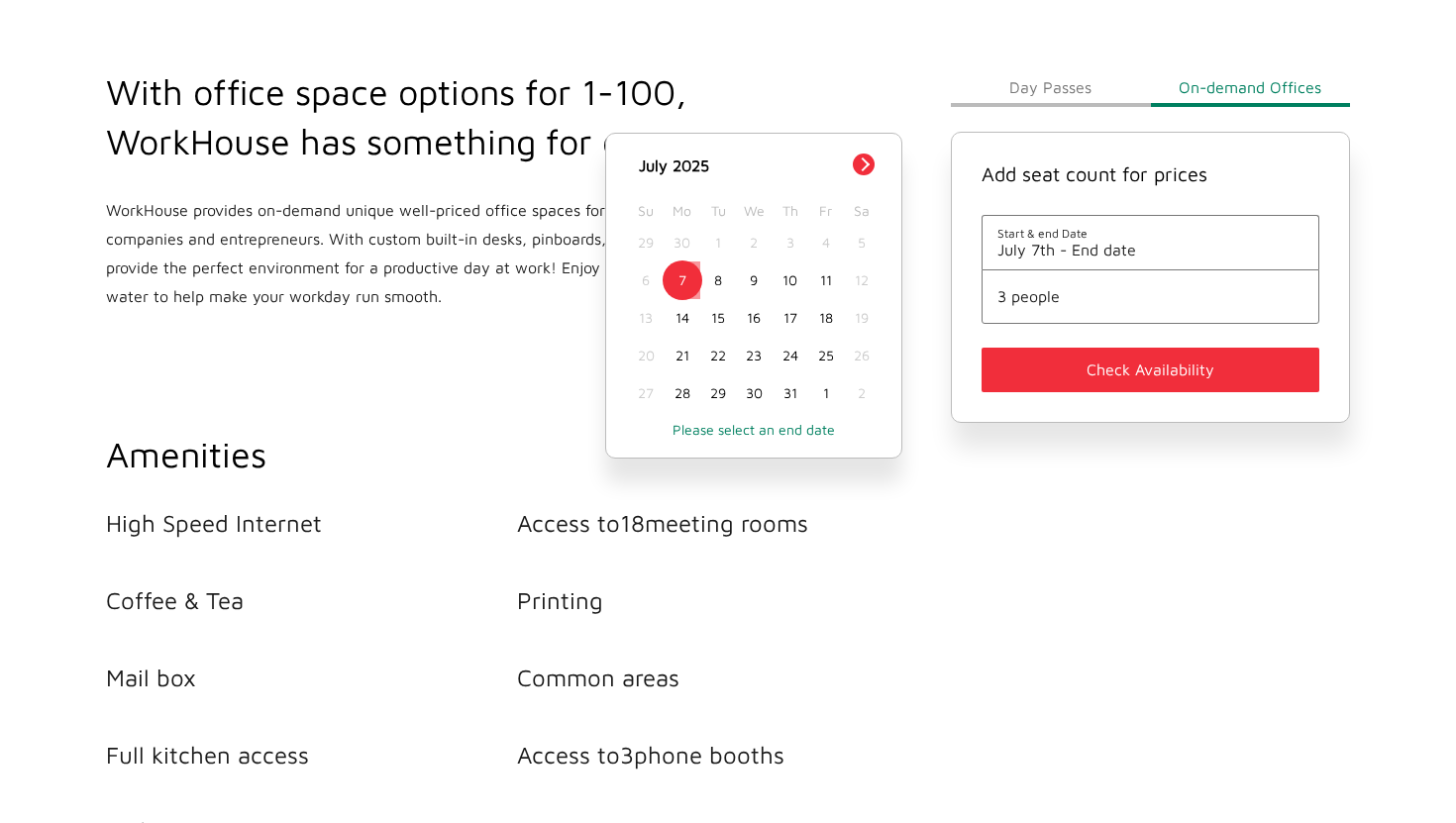 click on "Check Availability" at bounding box center (1150, 369) 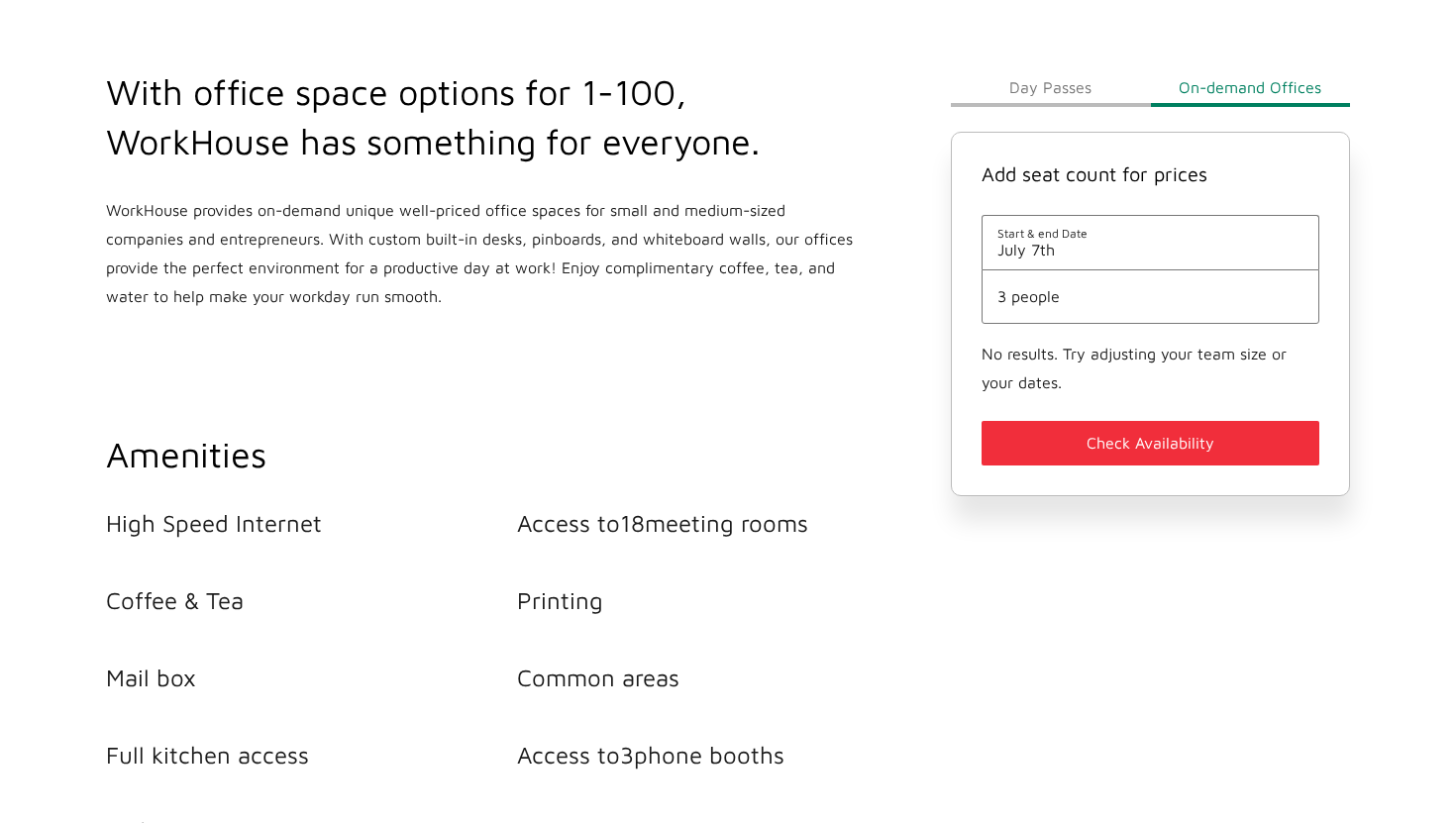 click on "July 7th" at bounding box center [1150, 250] 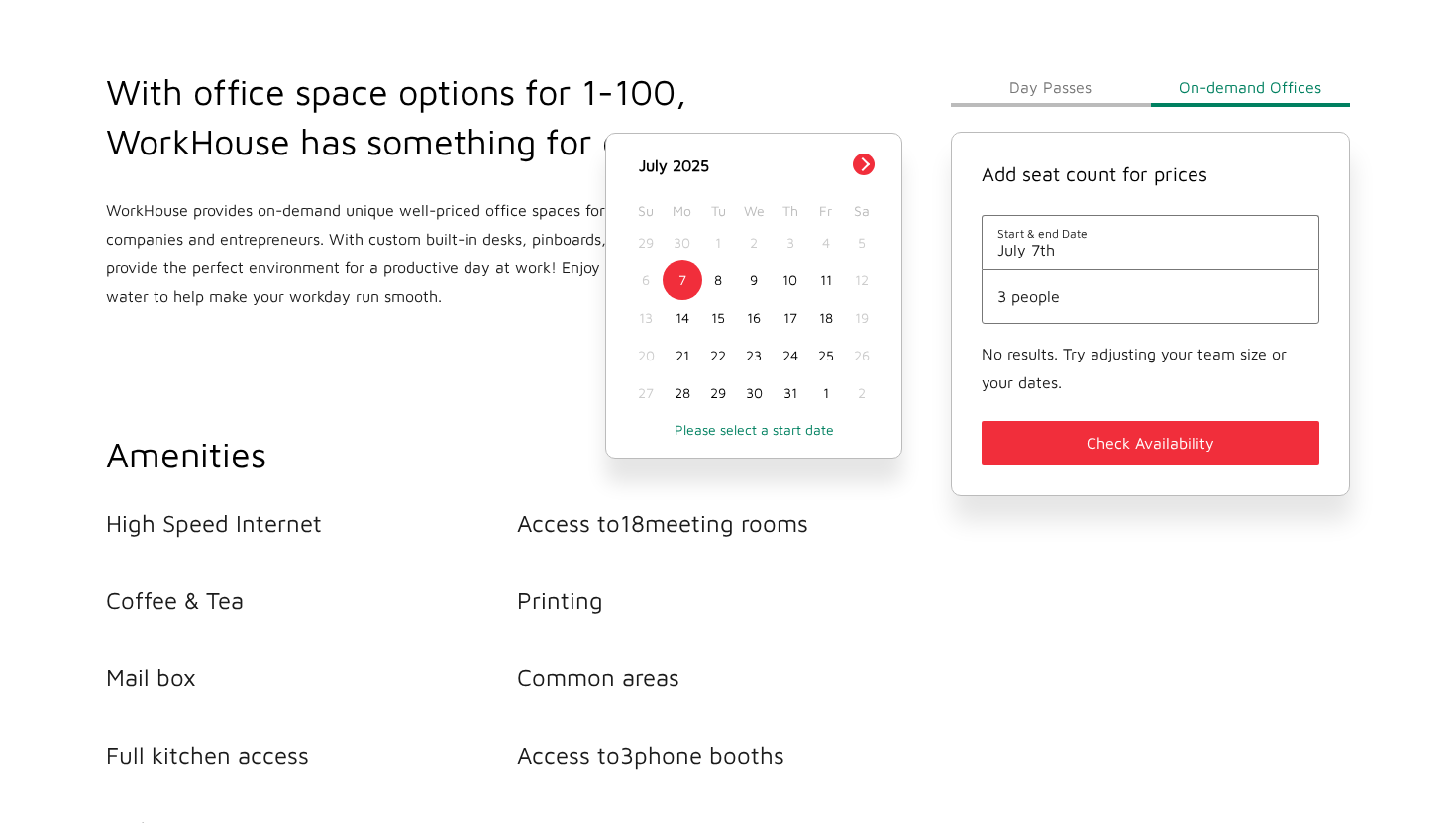 click on "Day Passes" at bounding box center (1050, 87) 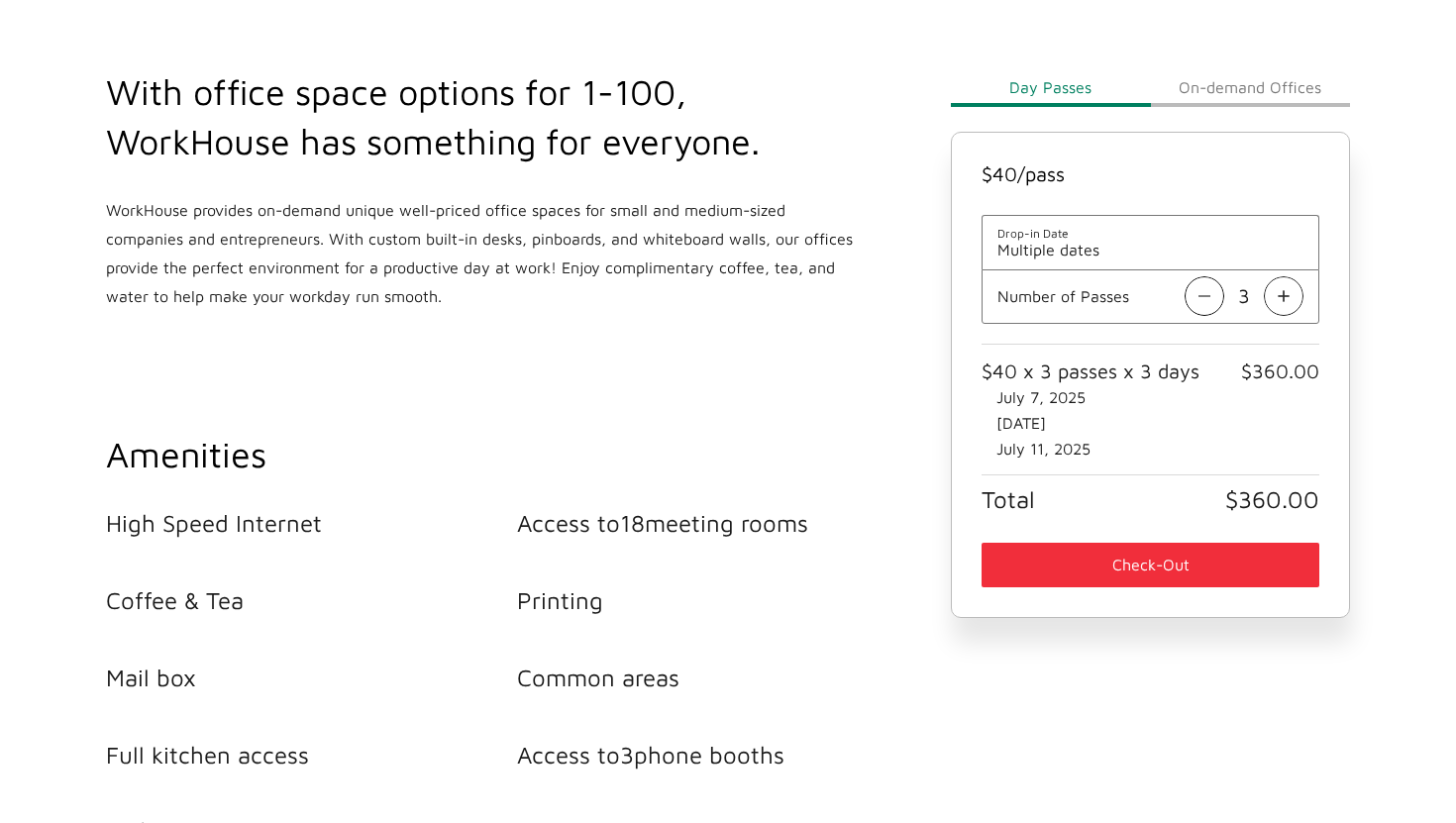 click on "Check-Out" at bounding box center (1150, 565) 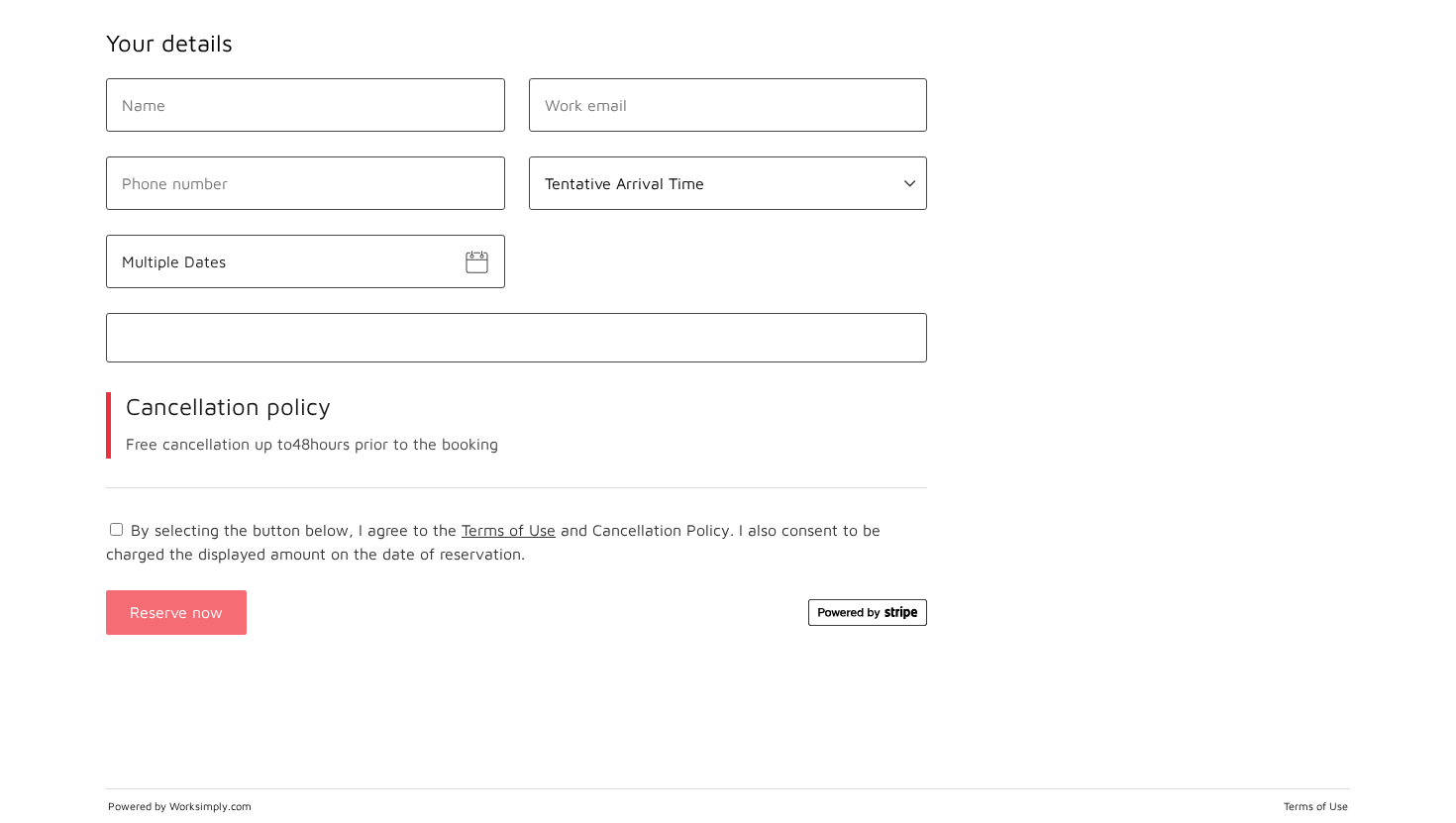 scroll, scrollTop: 0, scrollLeft: 0, axis: both 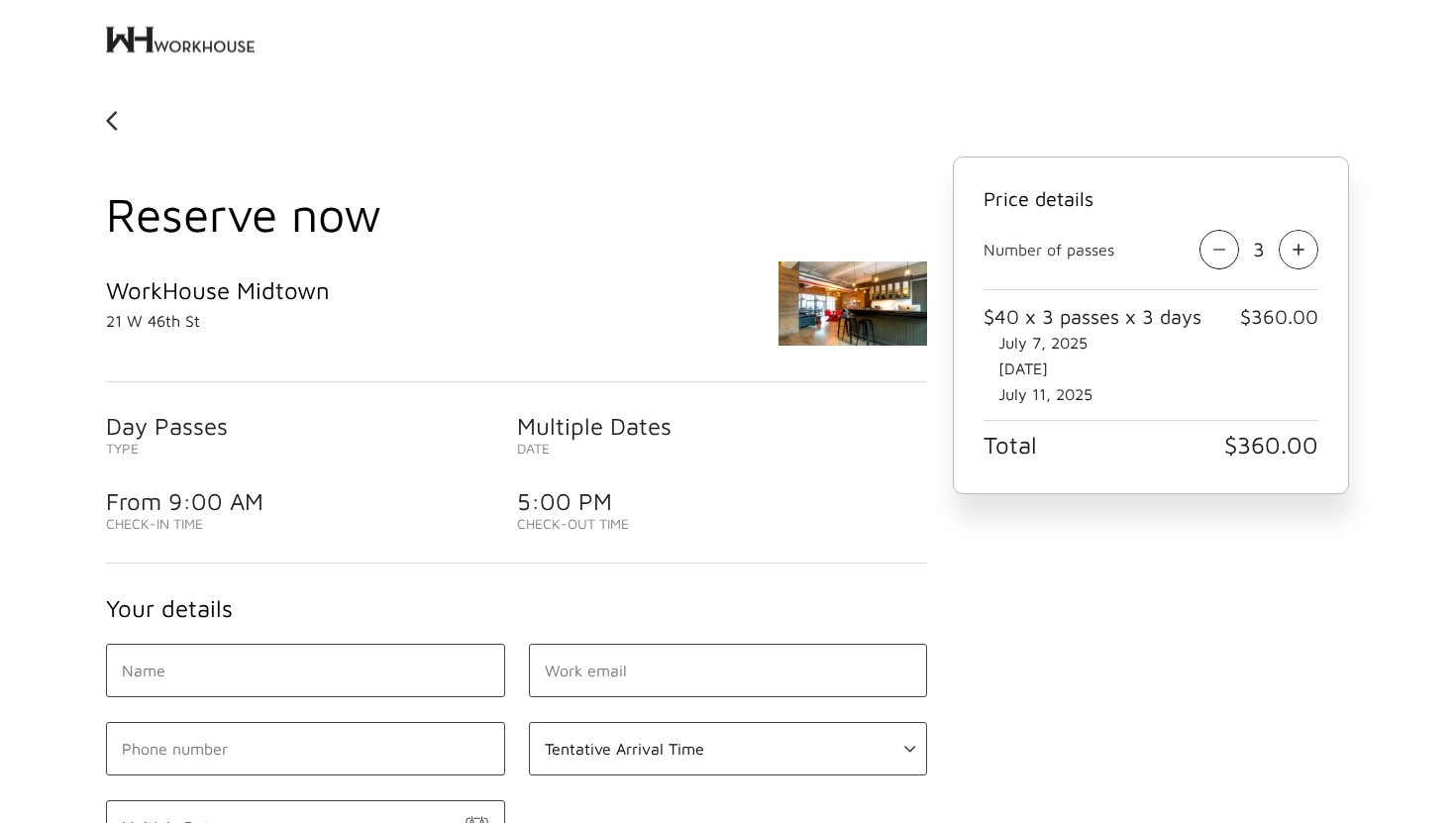 click at bounding box center [853, 303] 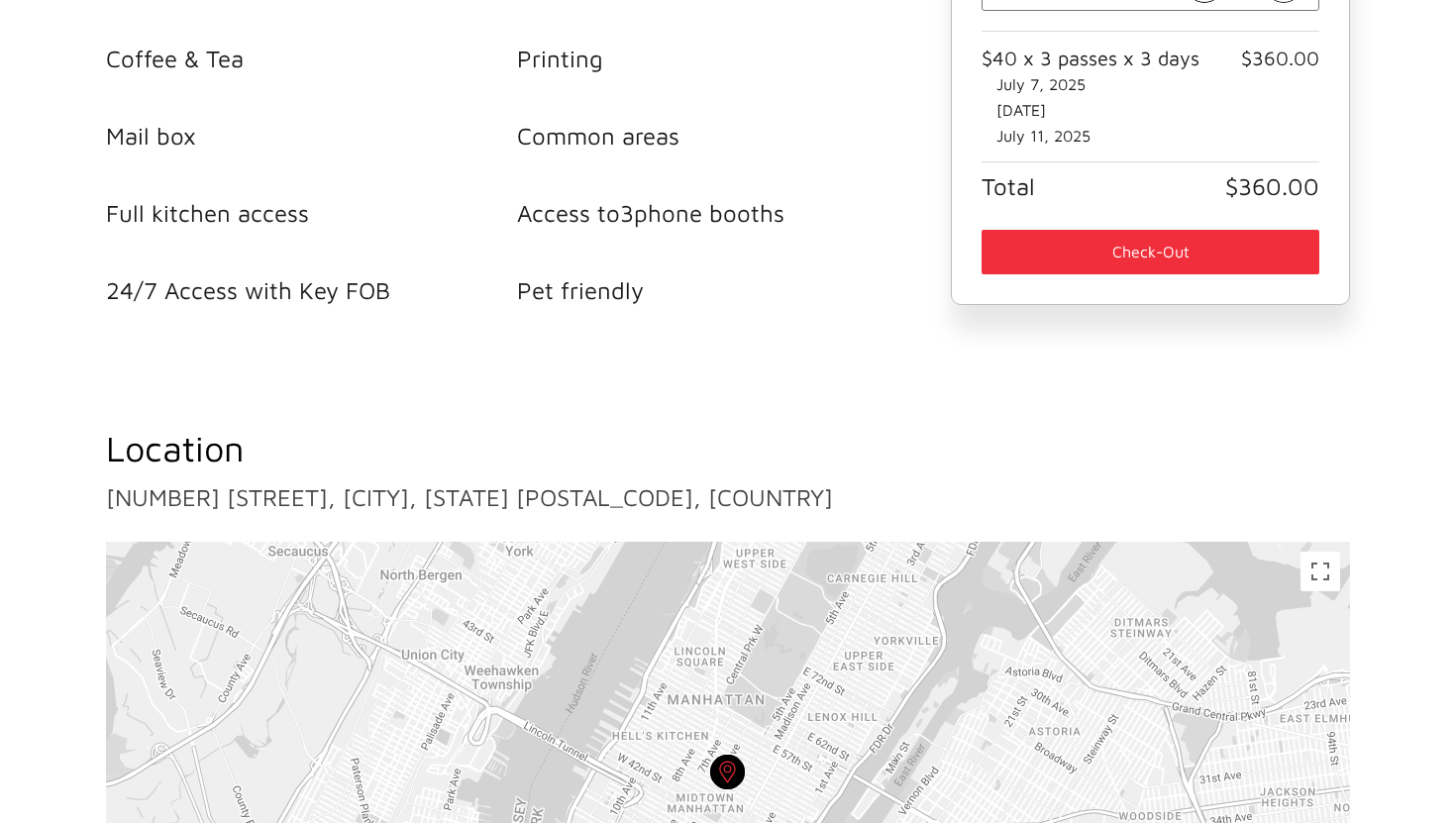 scroll, scrollTop: 1294, scrollLeft: 0, axis: vertical 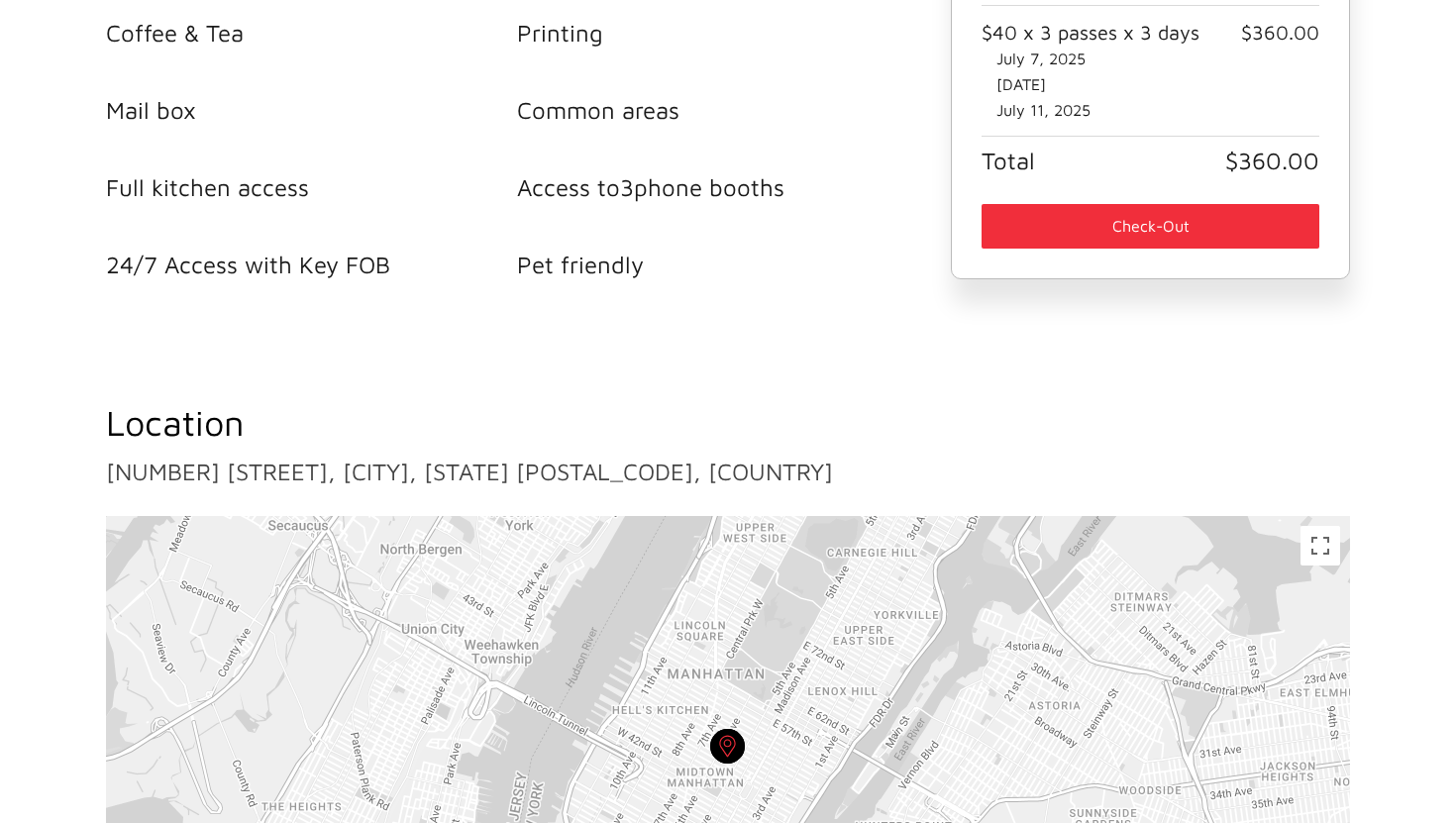 click on "[NUMBER] [STREET], [CITY], [STATE] [POSTAL_CODE], [COUNTRY]" at bounding box center [469, 471] 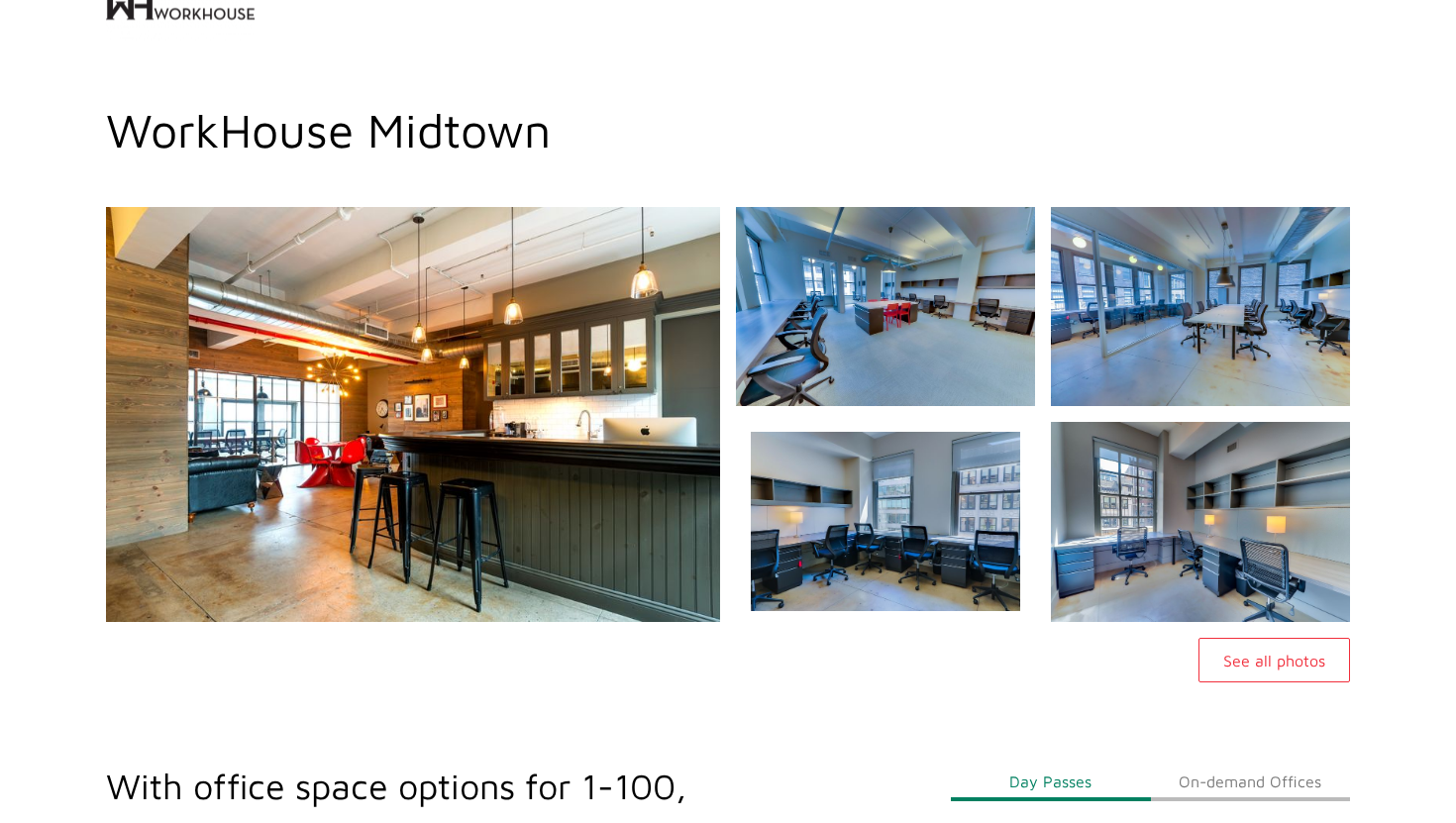 scroll, scrollTop: 48, scrollLeft: 0, axis: vertical 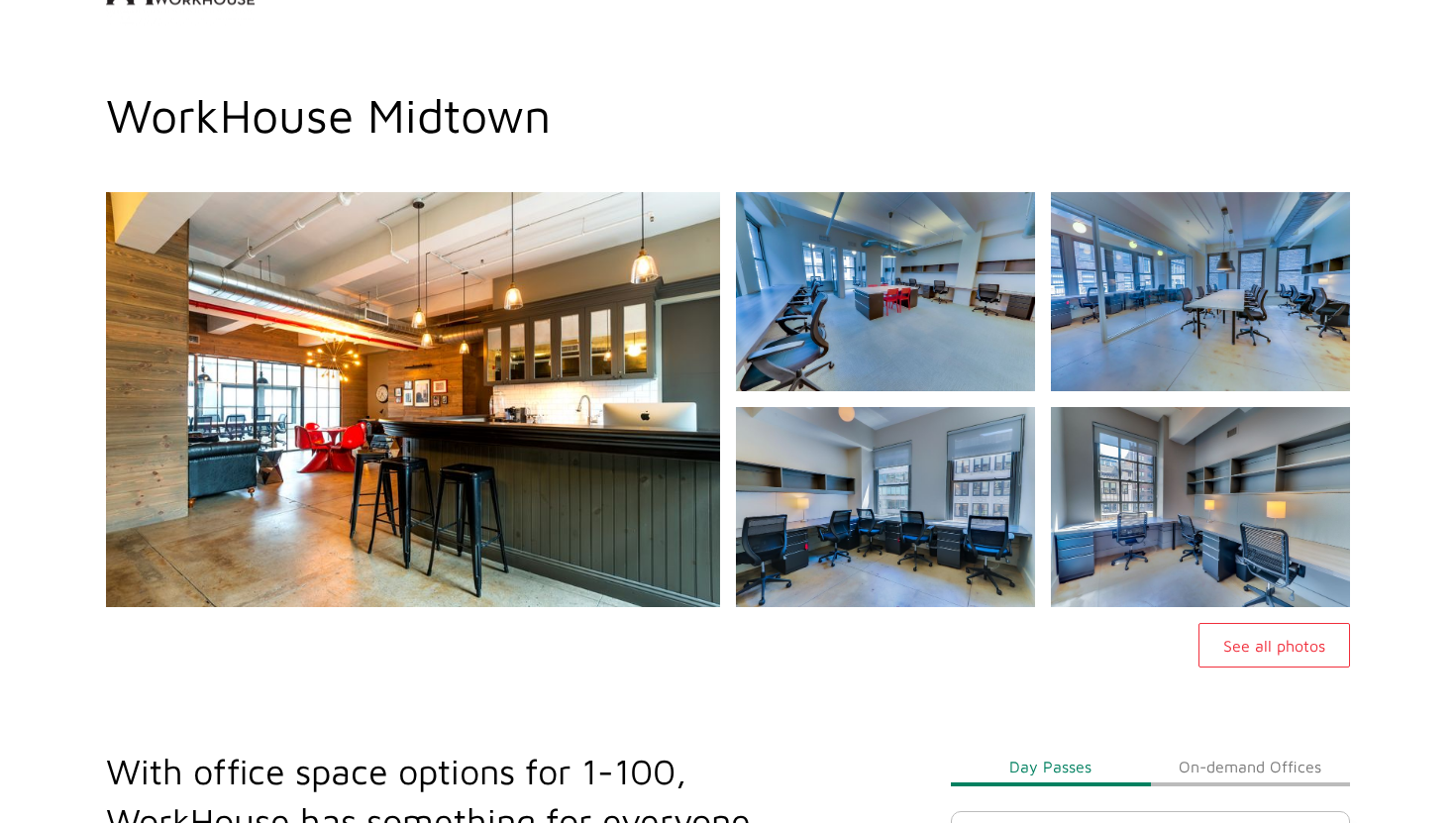 click on "See all photos" at bounding box center [1274, 645] 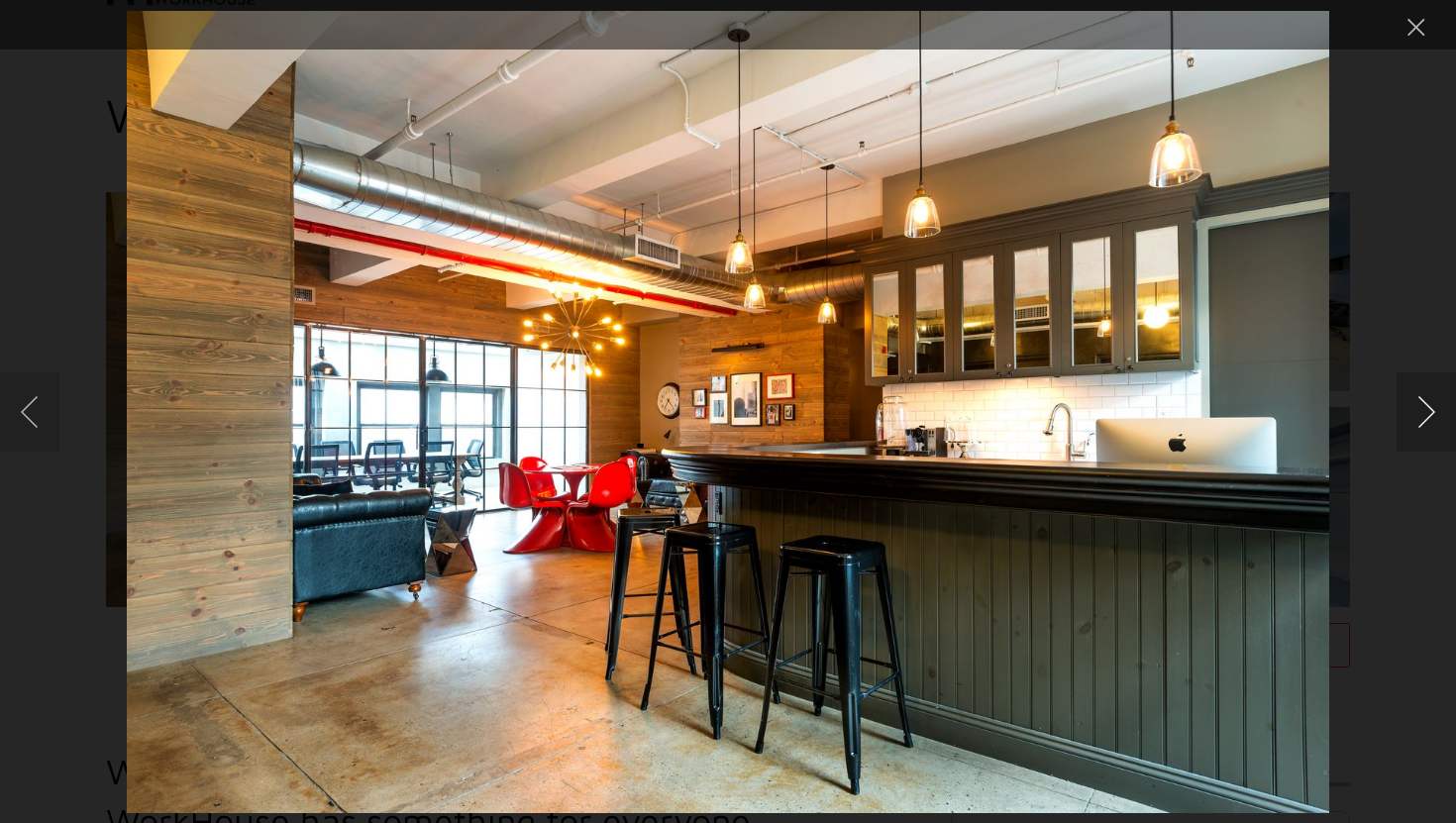 click at bounding box center (1426, 412) 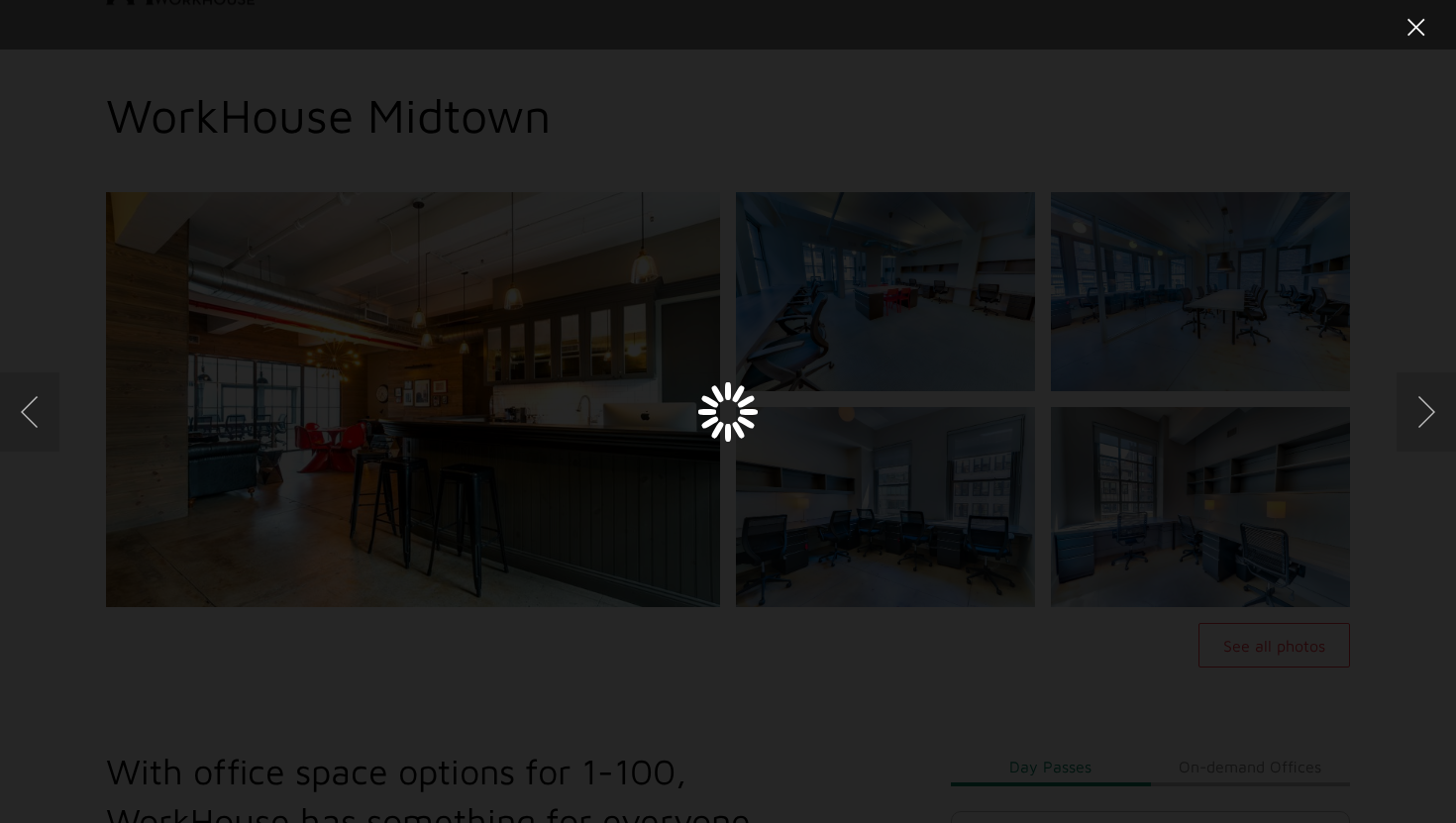 click at bounding box center [1416, 27] 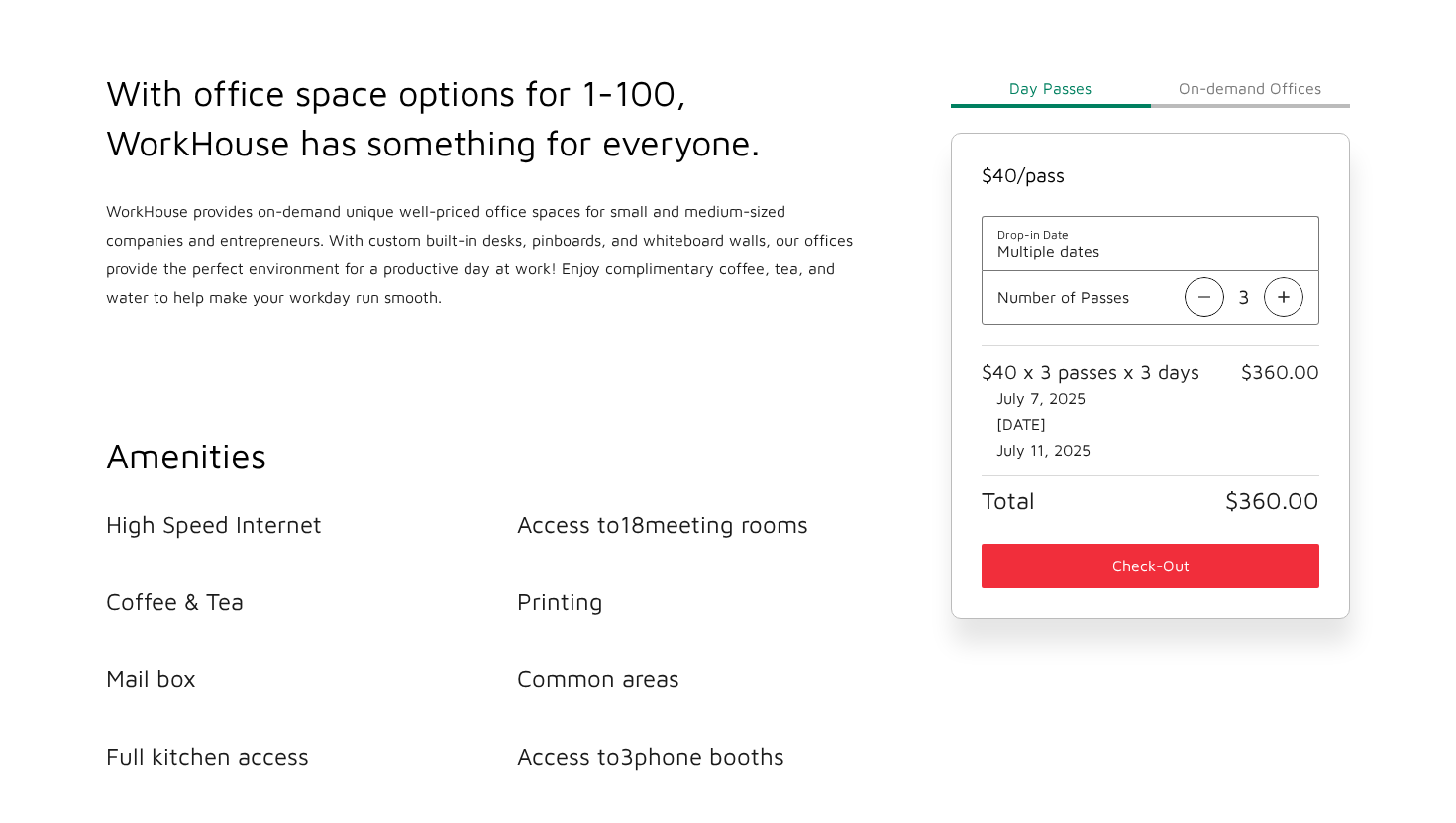 scroll, scrollTop: 720, scrollLeft: 0, axis: vertical 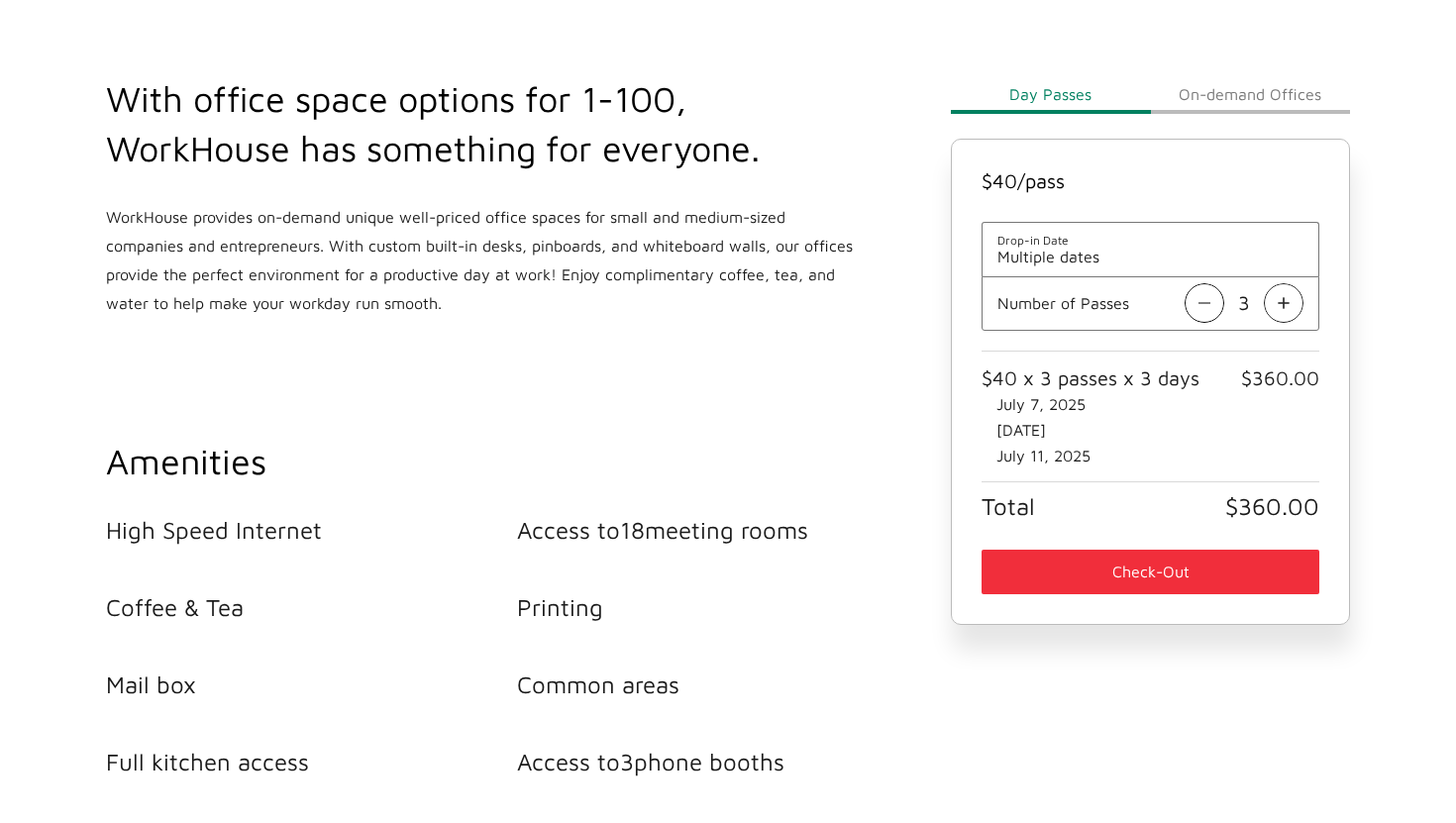 type 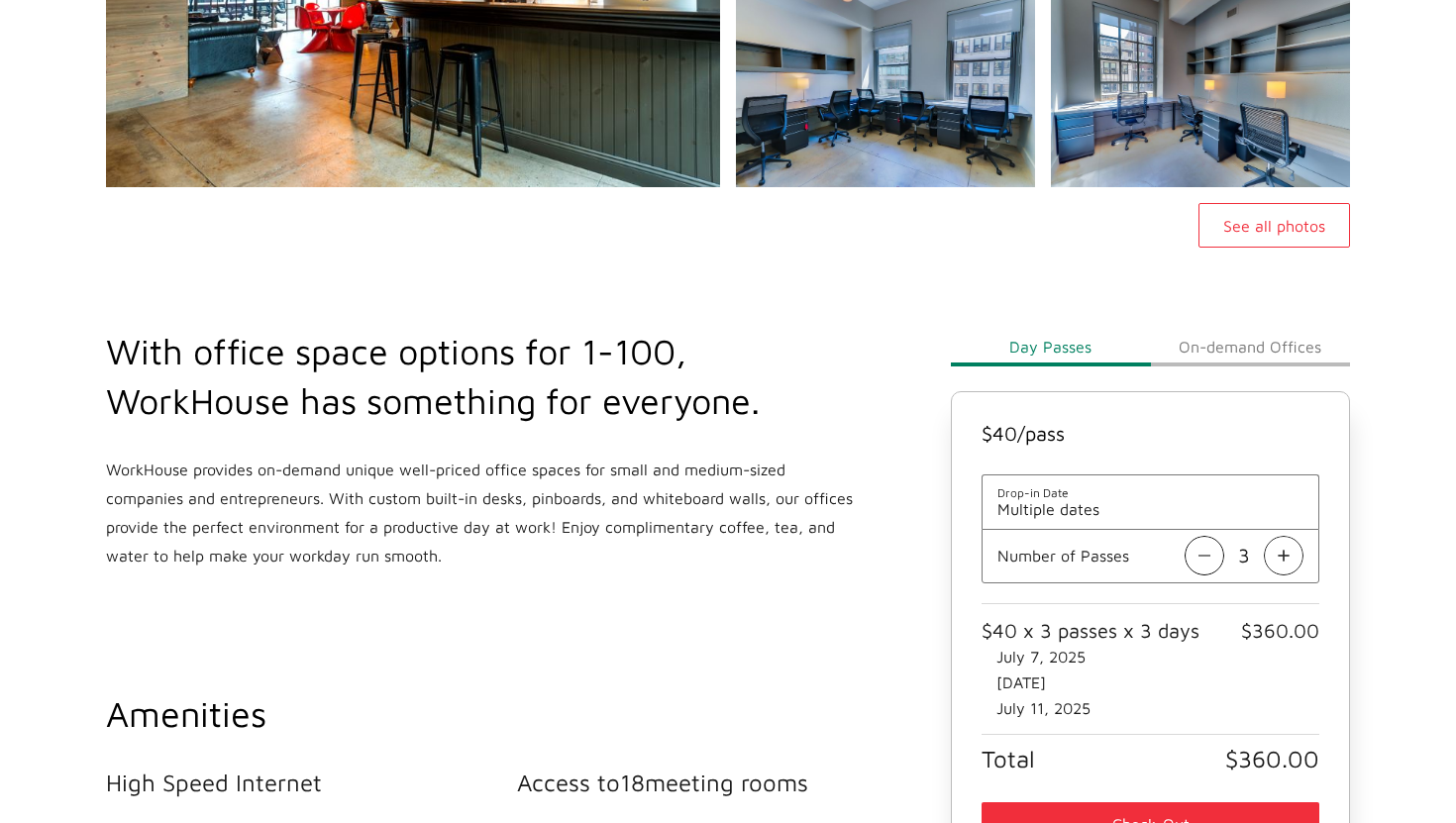 scroll, scrollTop: 0, scrollLeft: 0, axis: both 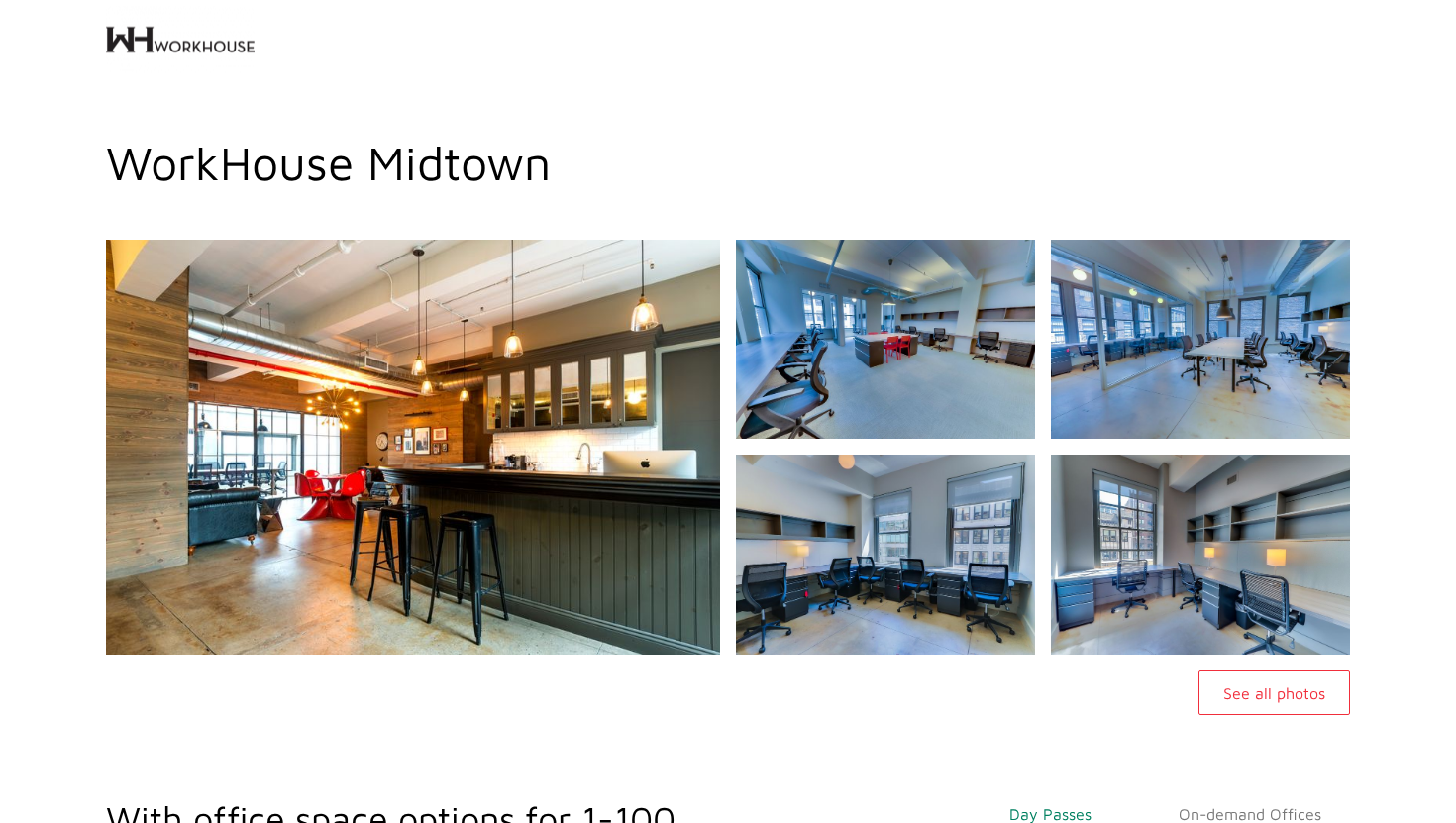 click on "See all photos" at bounding box center (1274, 692) 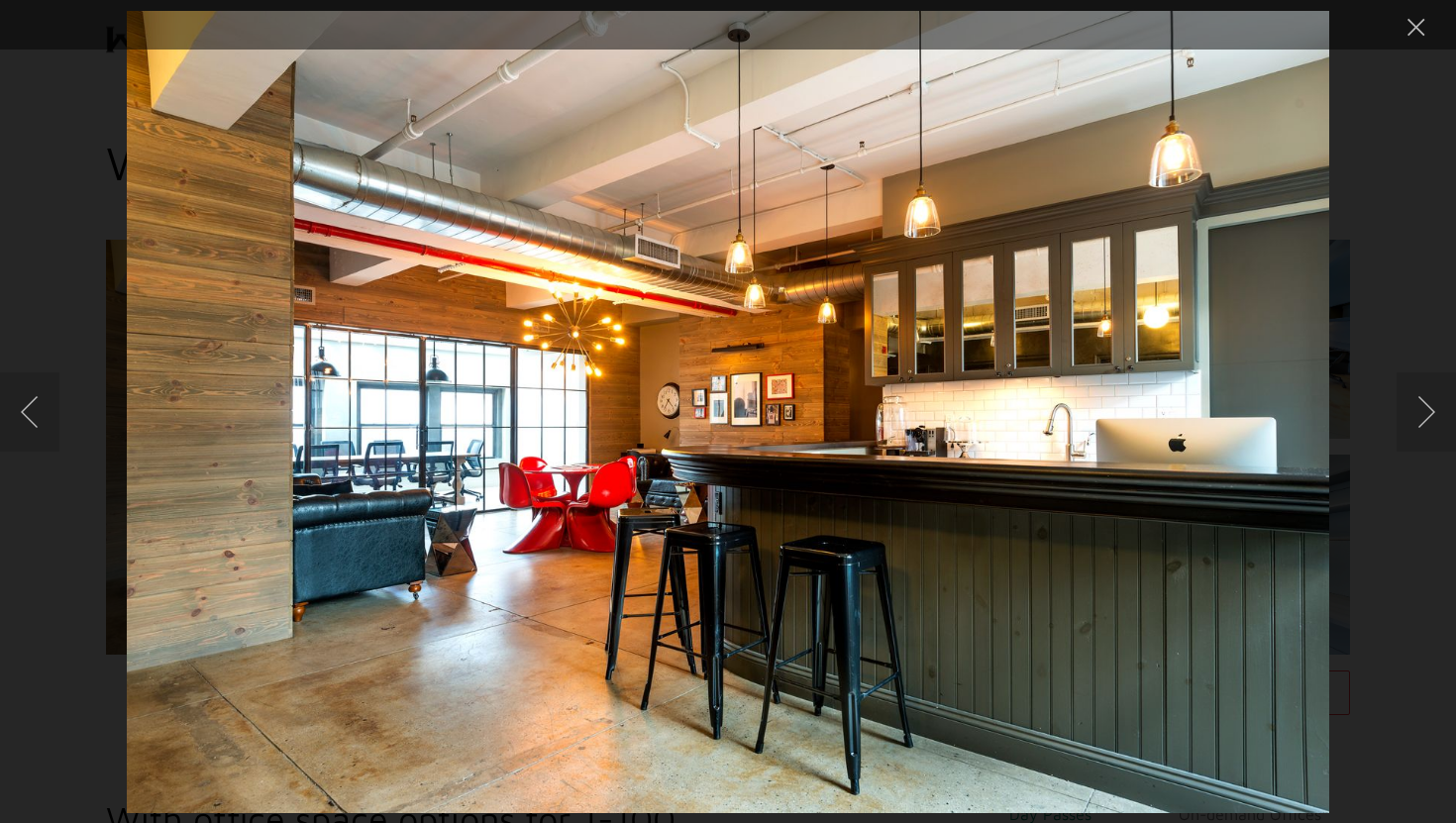 click at bounding box center (728, 411) 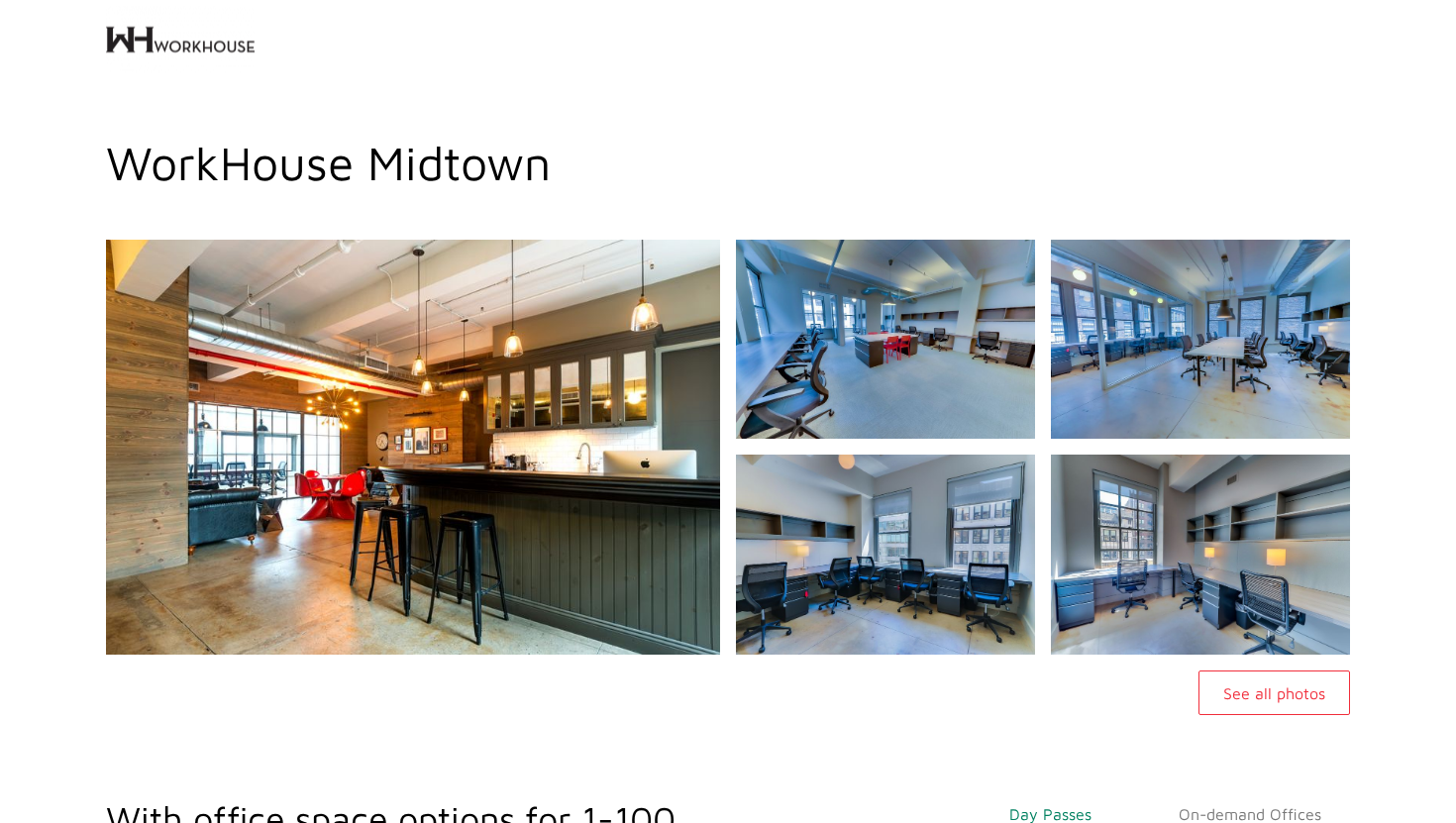 click at bounding box center (728, 43) 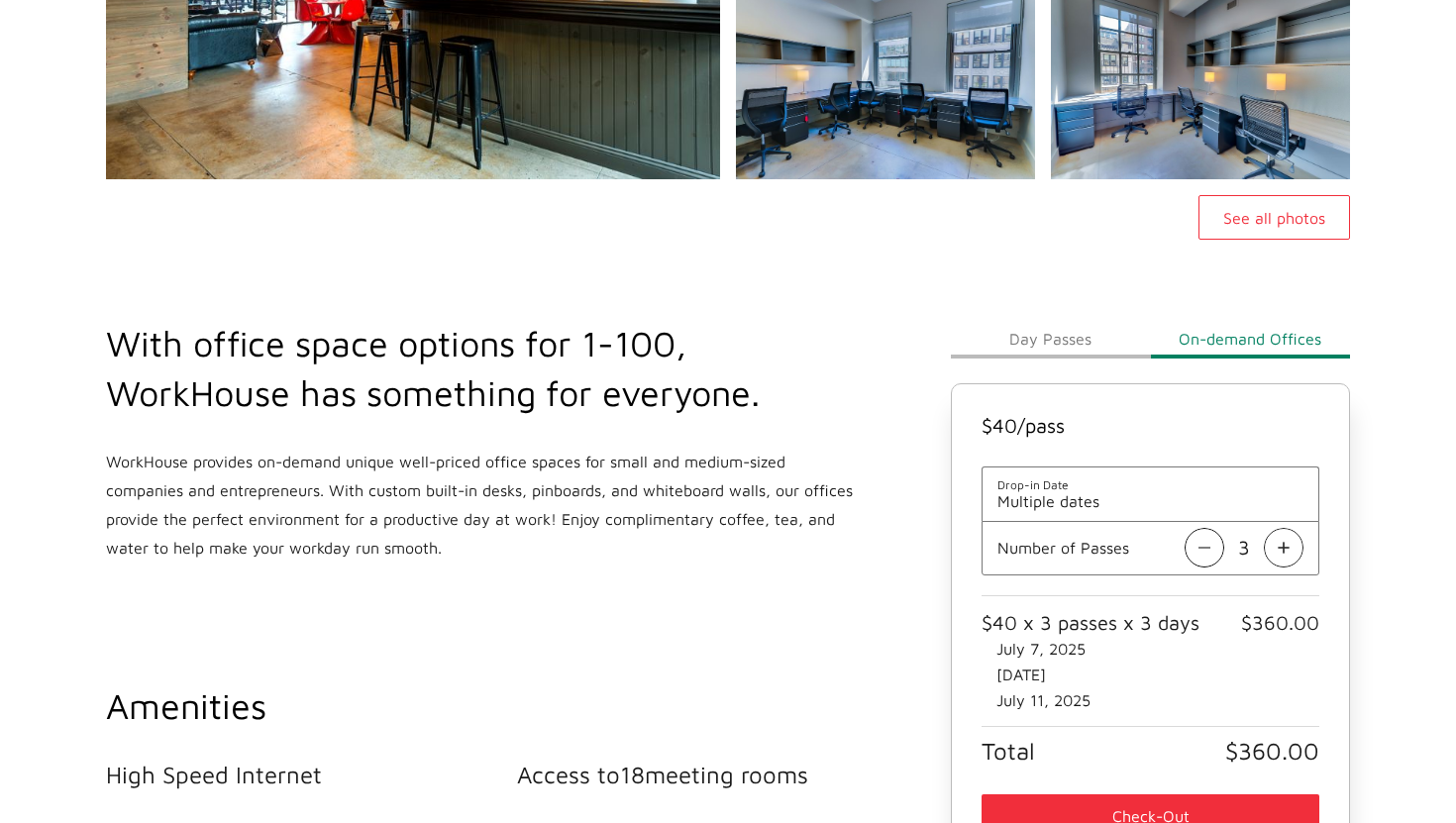 scroll, scrollTop: 407, scrollLeft: 0, axis: vertical 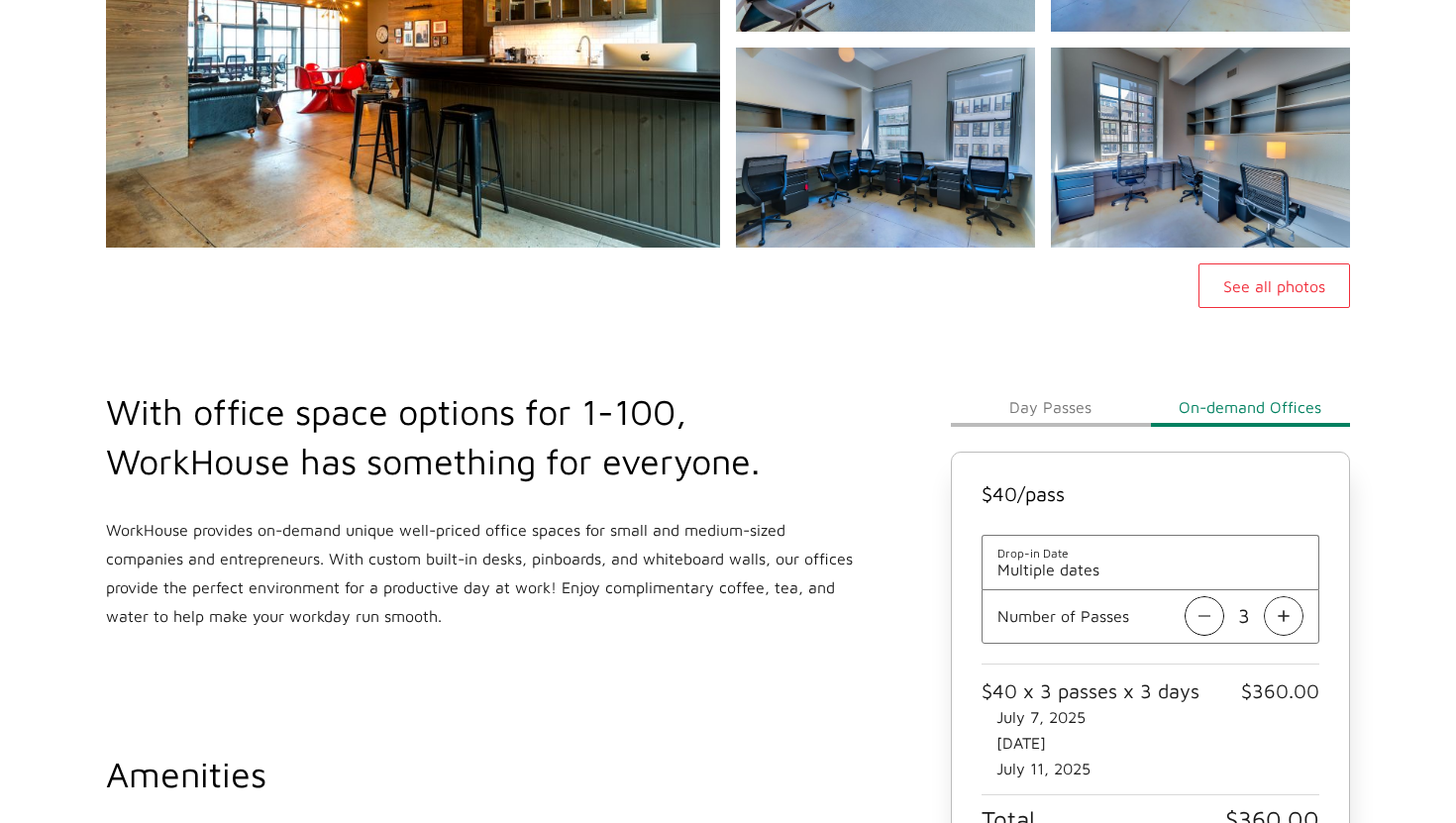 click on "Day Passes" at bounding box center [1050, 407] 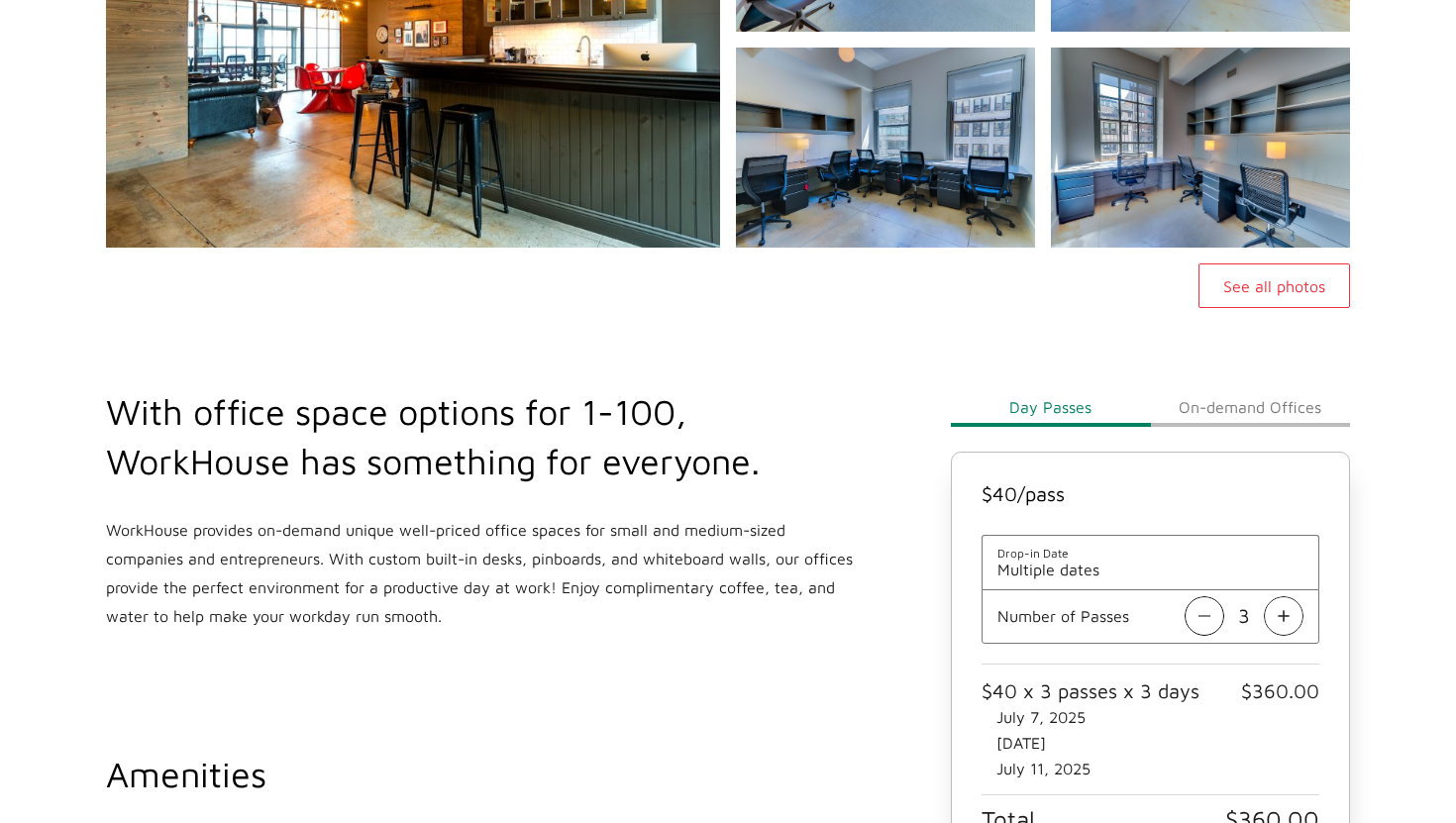 click on "Multiple dates" at bounding box center (1150, 569) 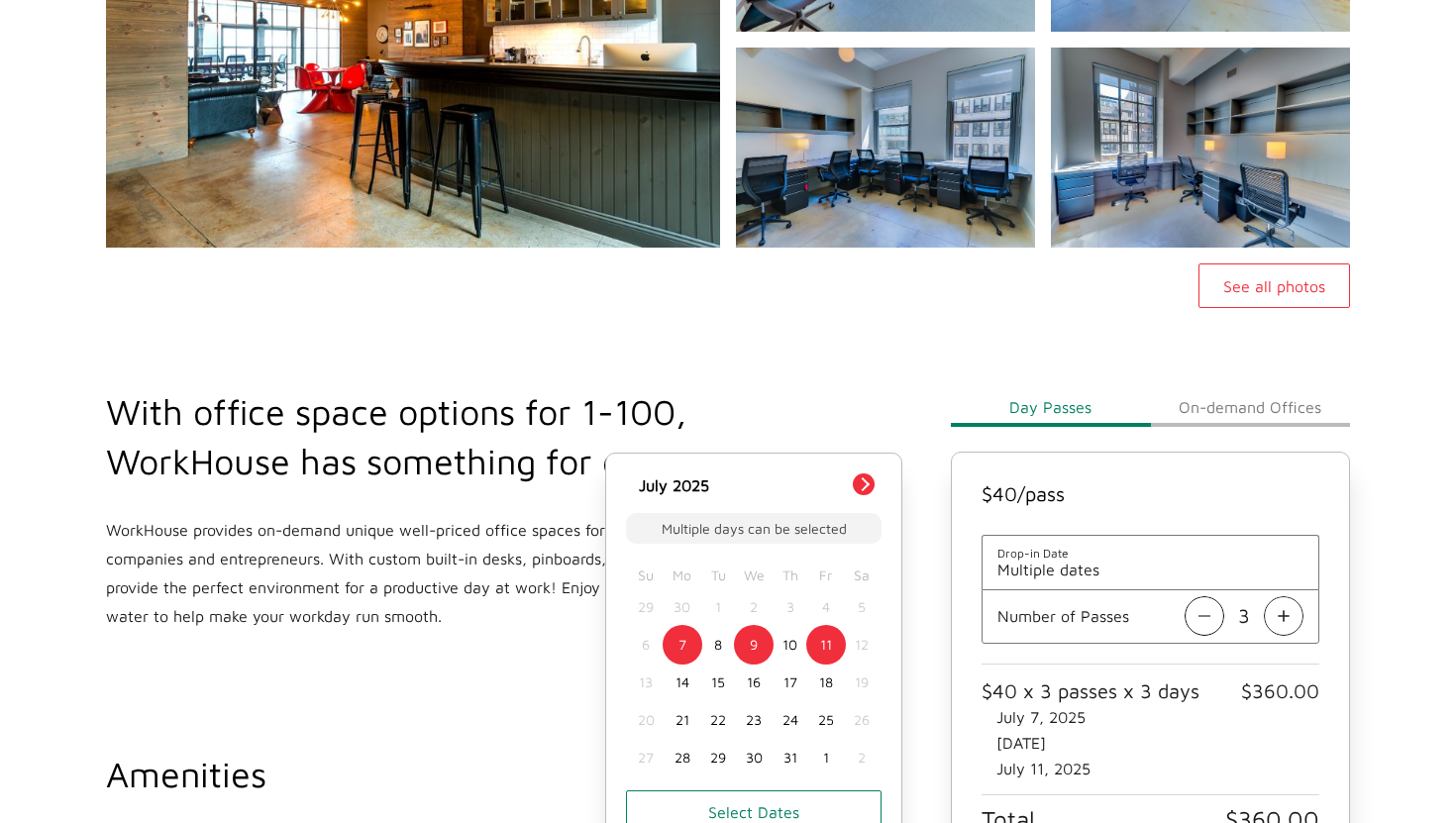 click on "7" at bounding box center [682, 645] 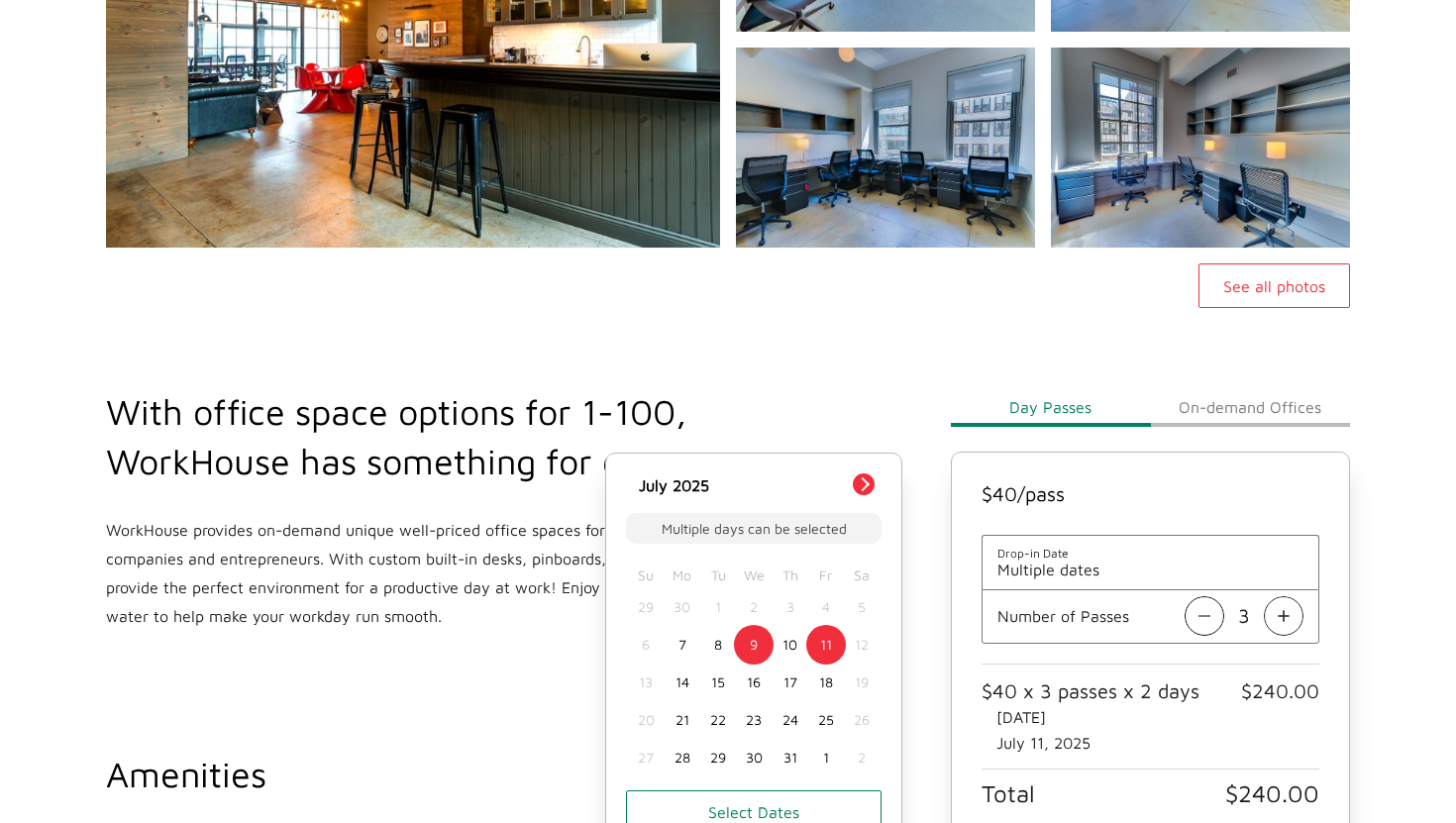 click on "9" at bounding box center (754, 645) 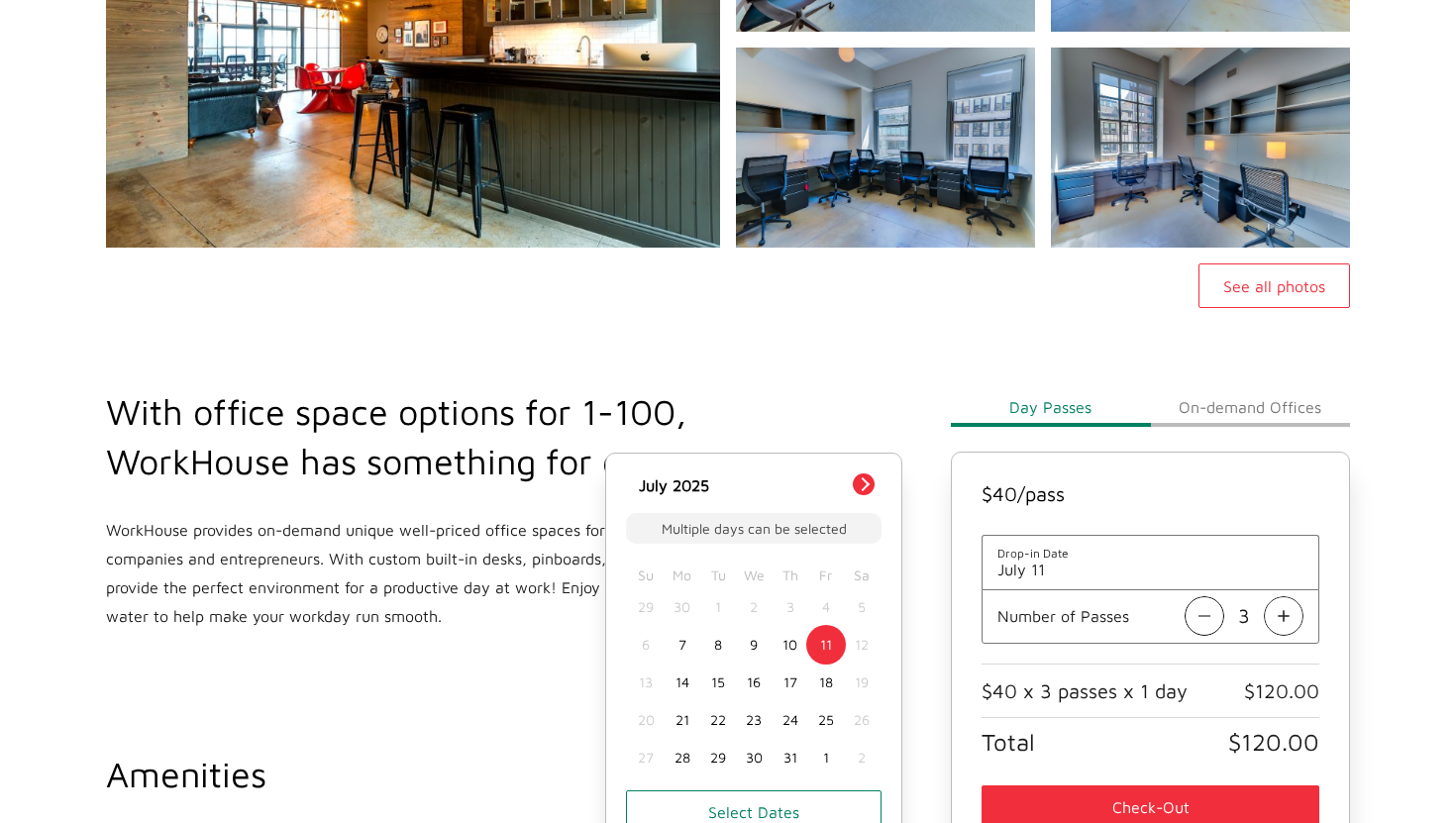 click on "11" at bounding box center [826, 645] 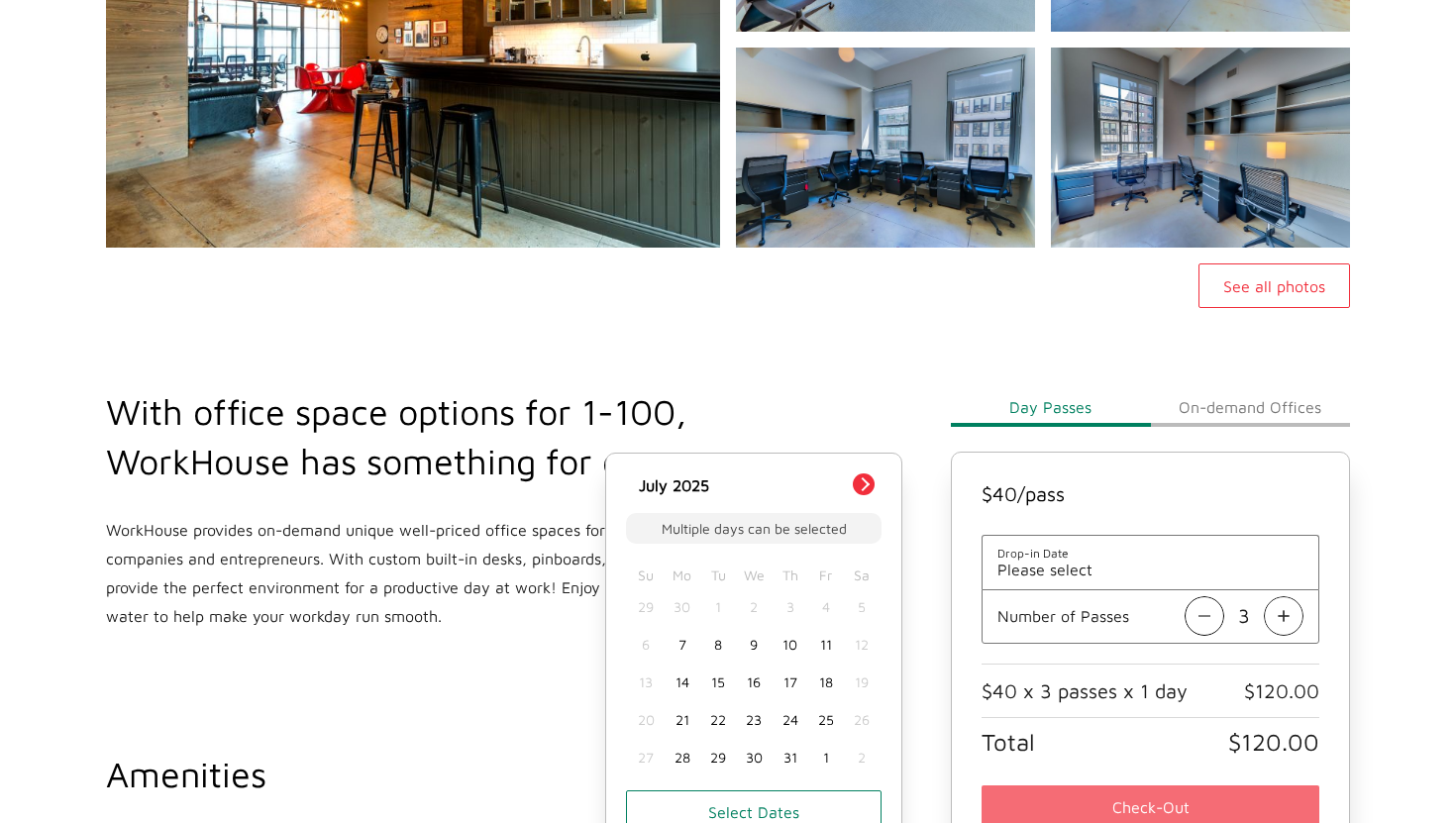 click on "8" at bounding box center (718, 645) 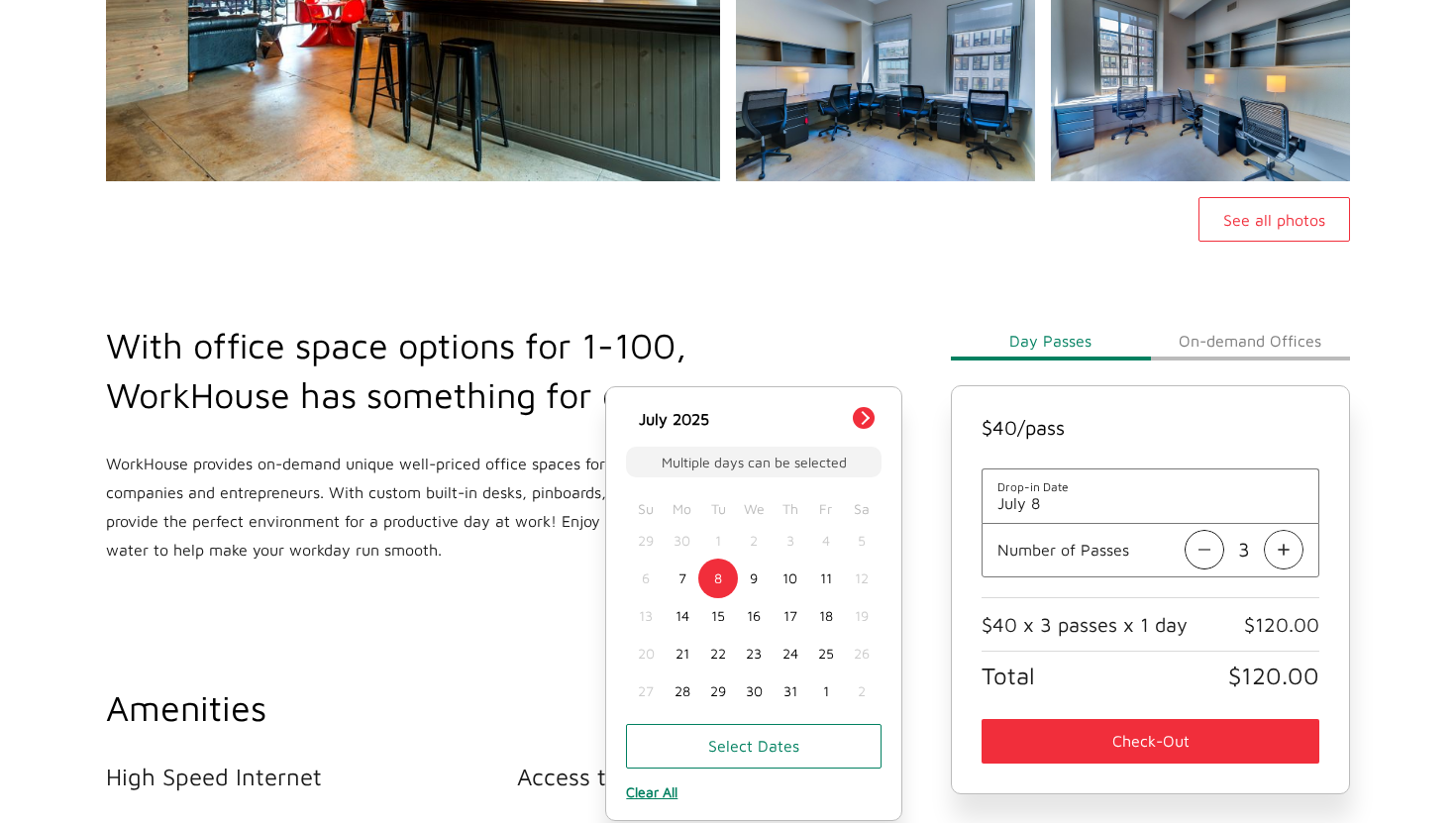 scroll, scrollTop: 479, scrollLeft: 0, axis: vertical 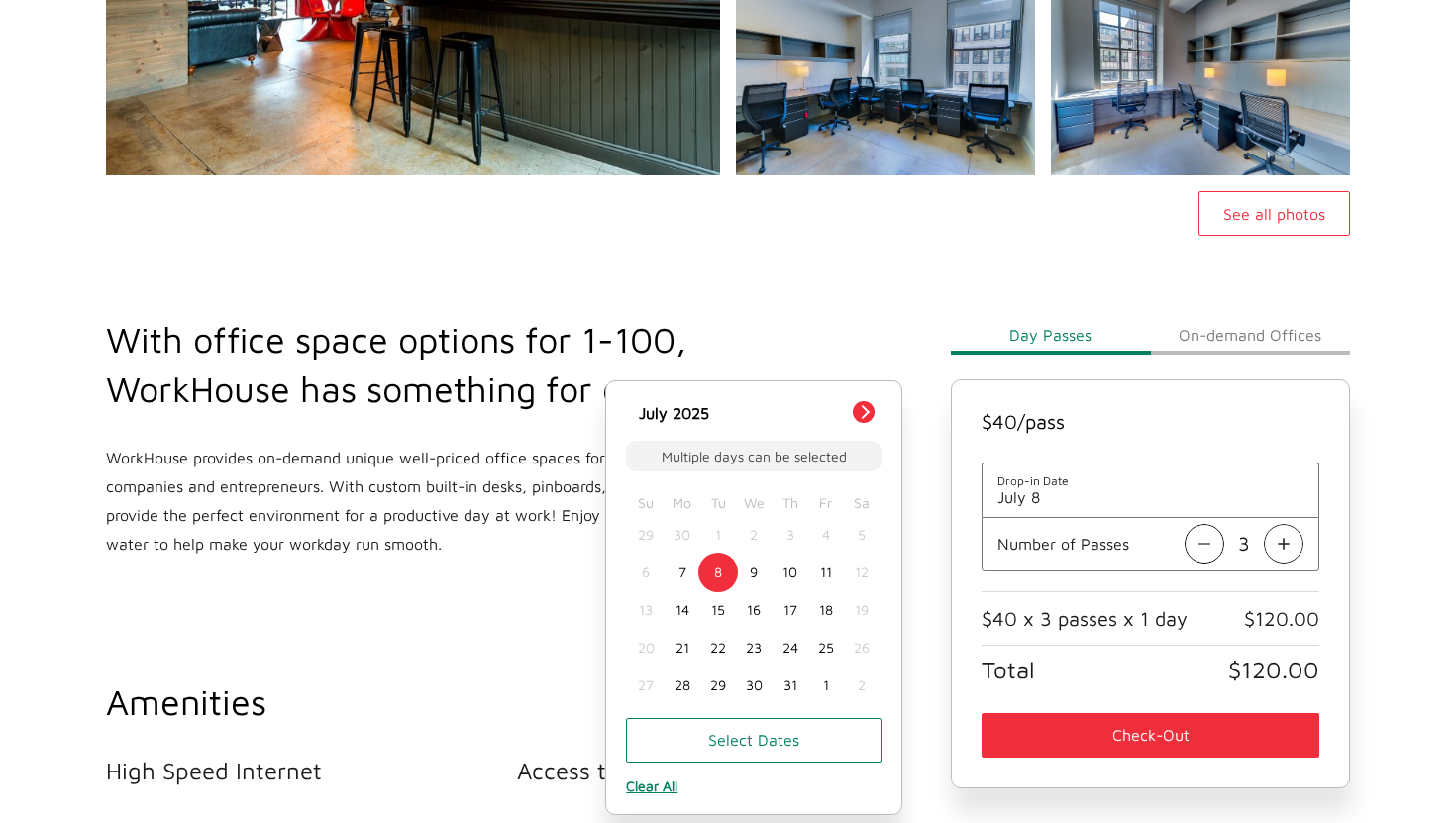 click on "Check-Out" at bounding box center (1150, 735) 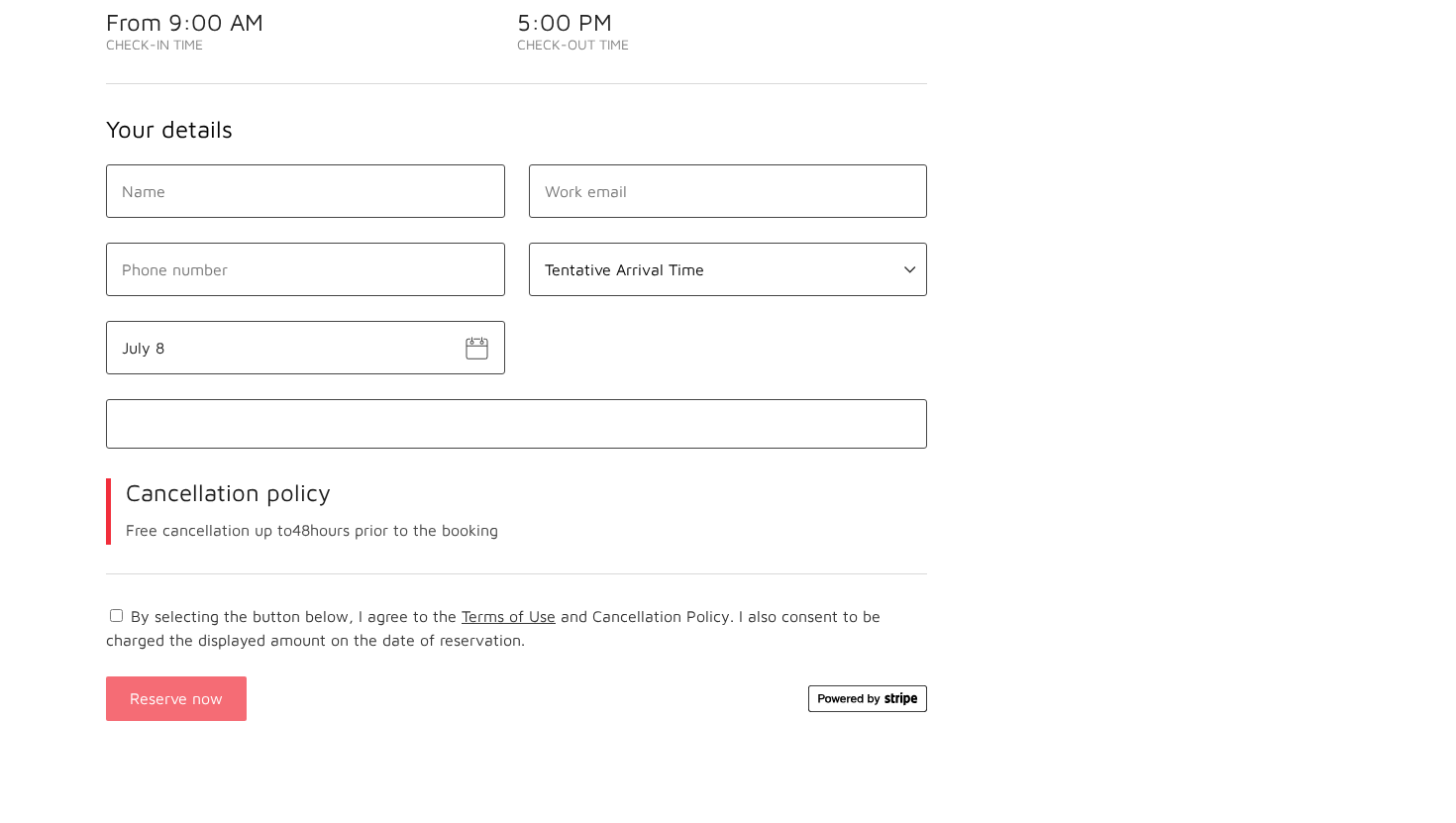 scroll, scrollTop: 0, scrollLeft: 0, axis: both 